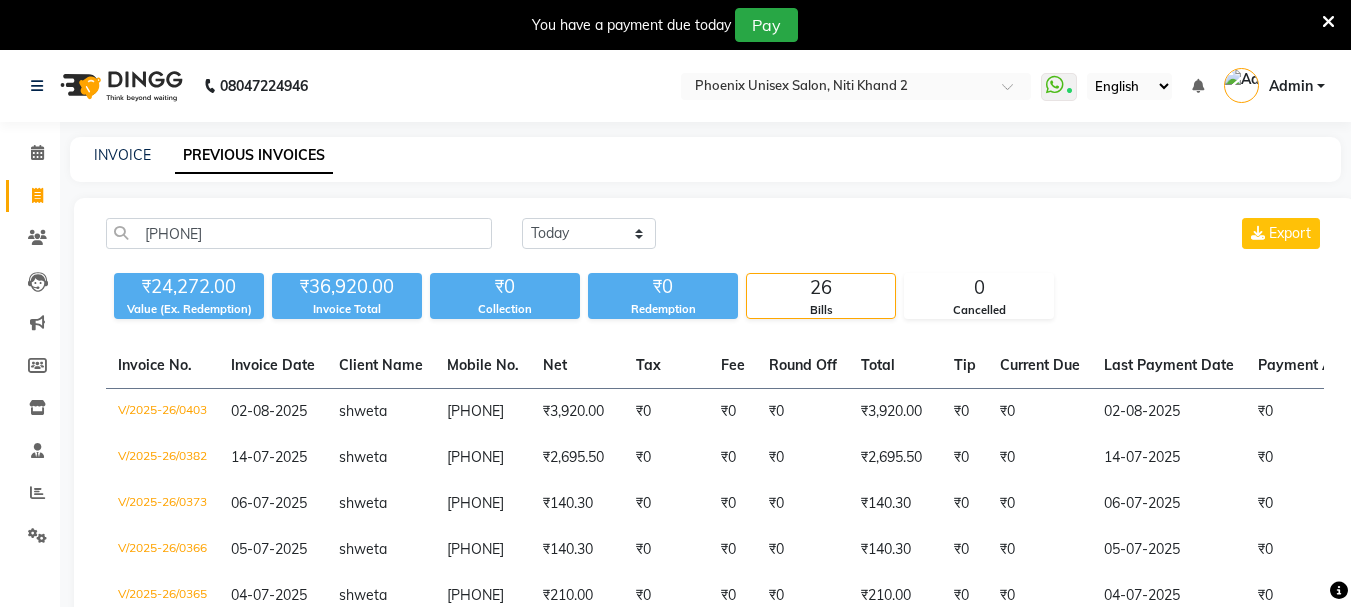 scroll, scrollTop: 0, scrollLeft: 0, axis: both 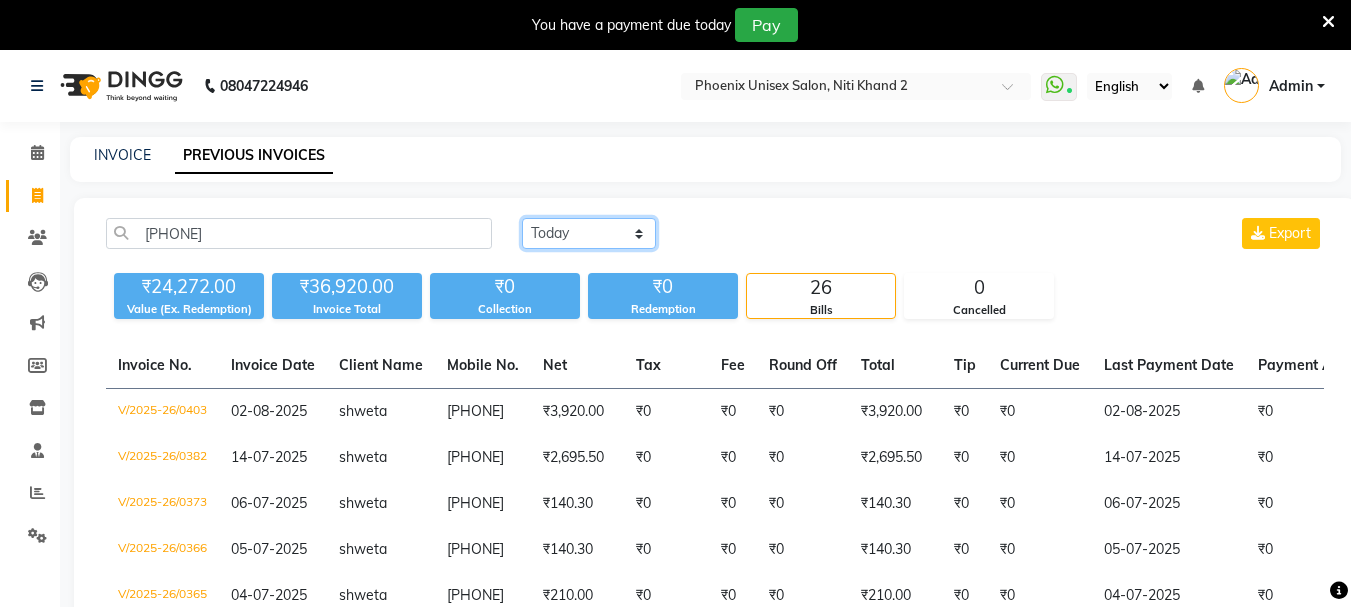 click on "Today Yesterday Custom Range" 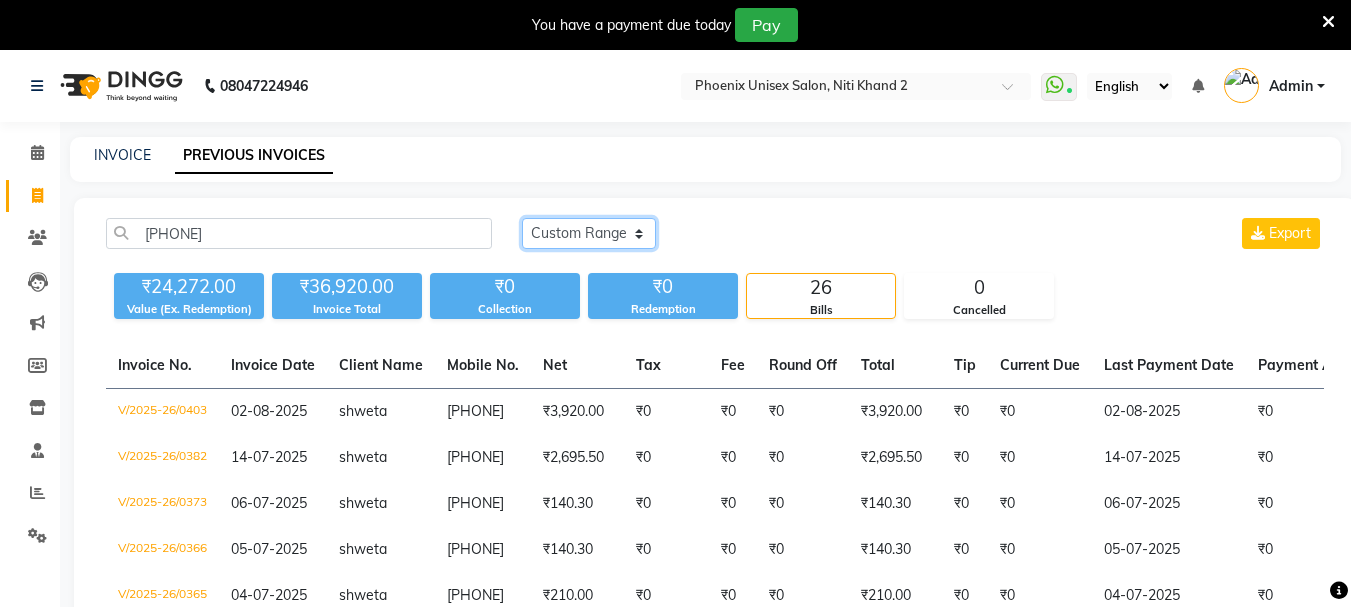 click on "Today Yesterday Custom Range" 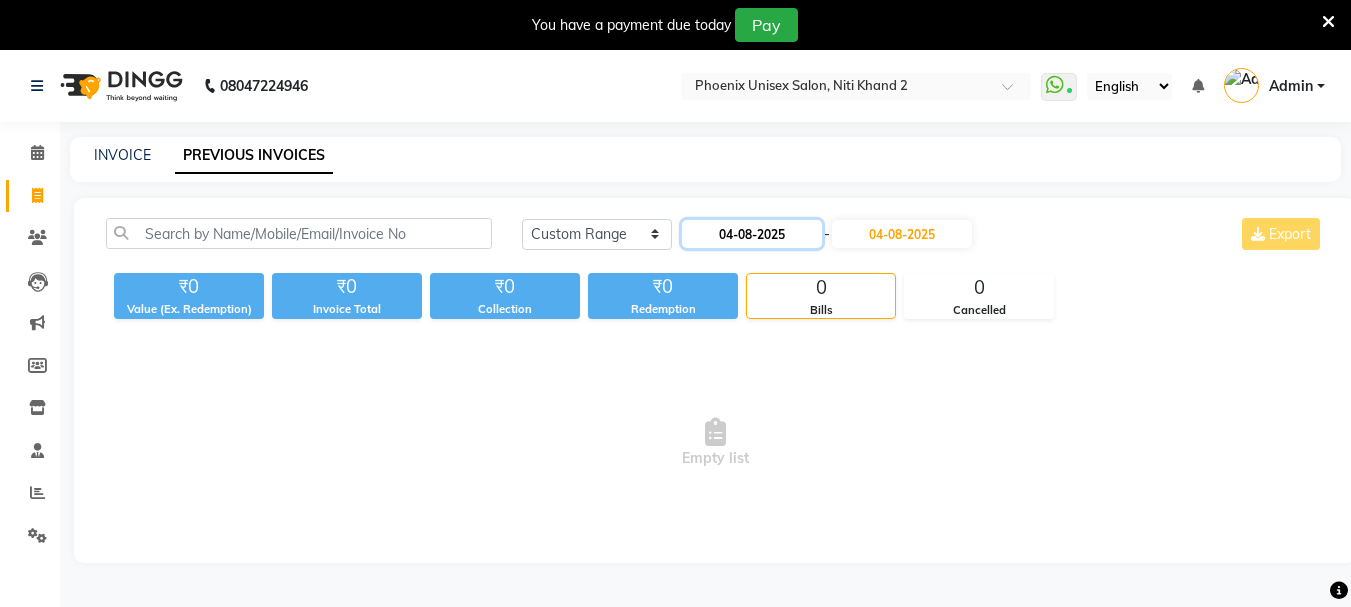 click on "04-08-2025" 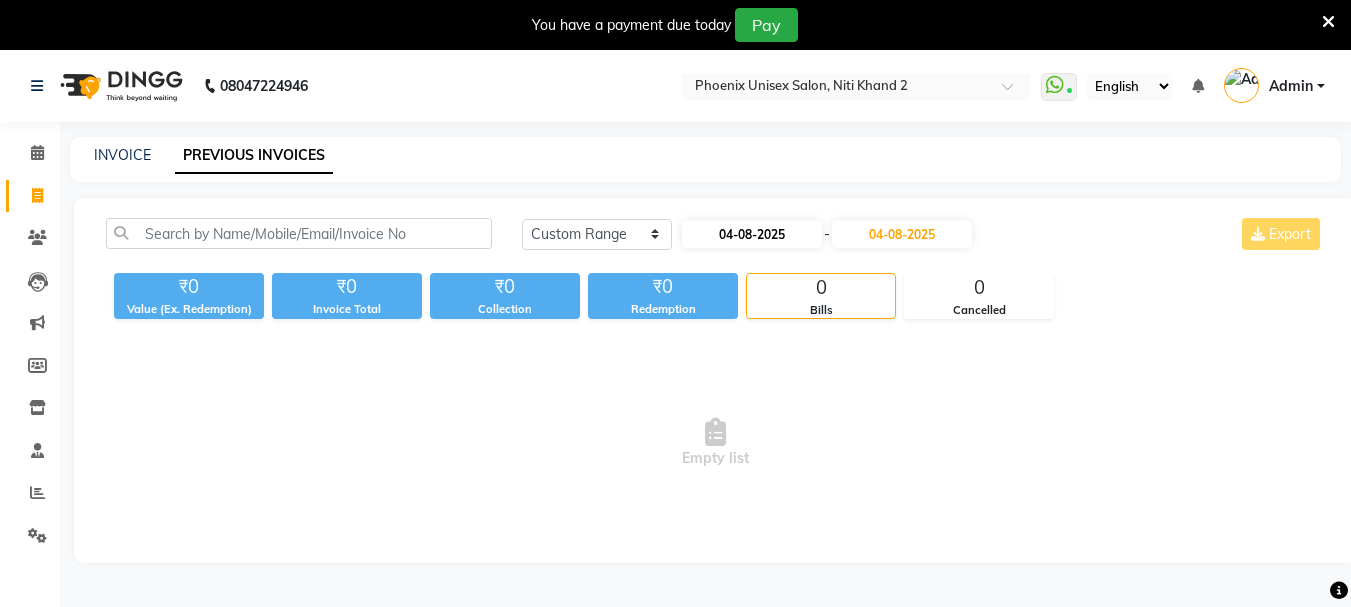 select on "8" 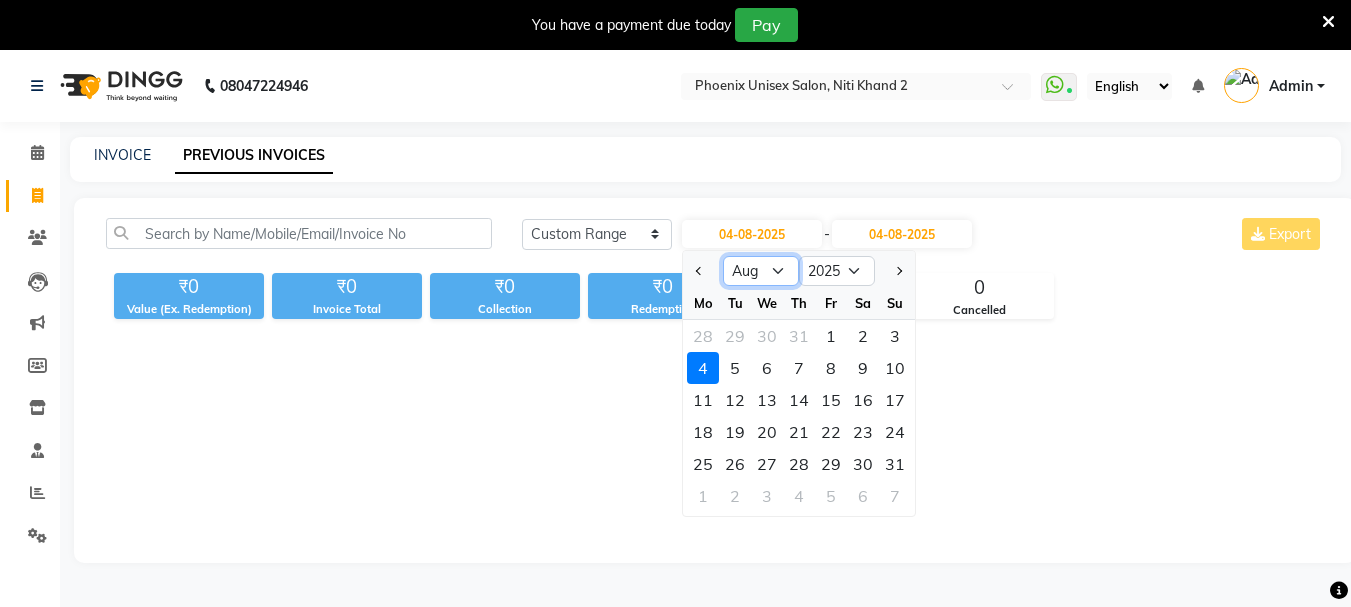 click on "Jan Feb Mar Apr May Jun Jul Aug Sep Oct Nov Dec" 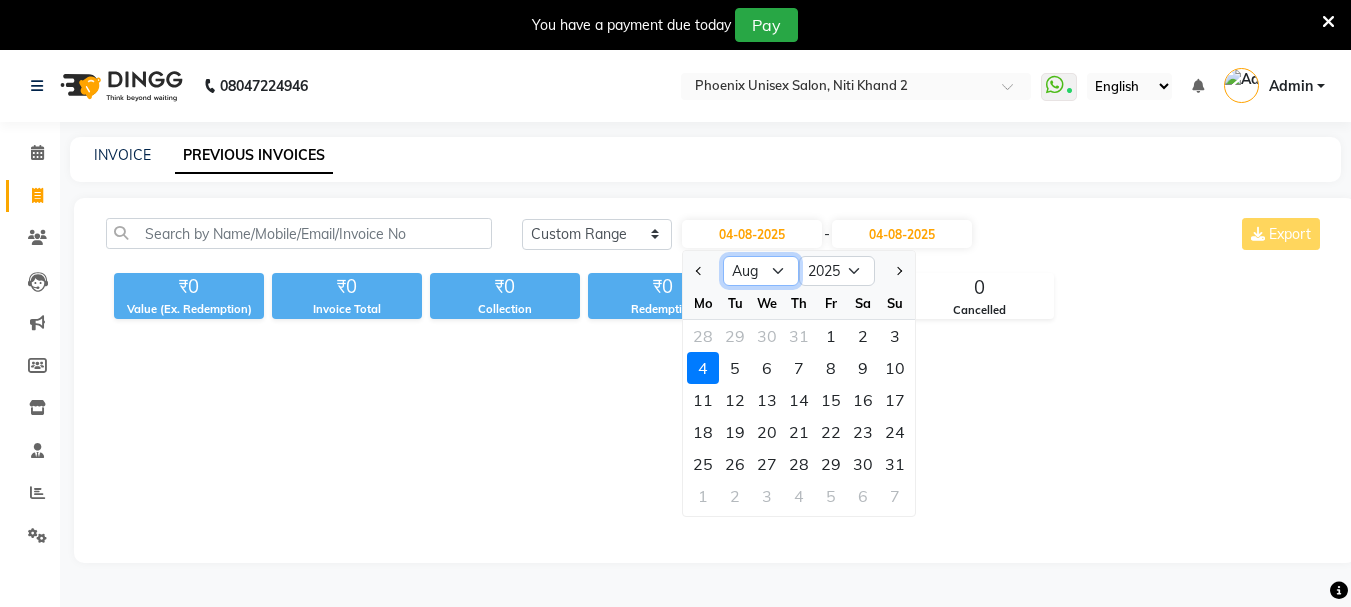 select on "7" 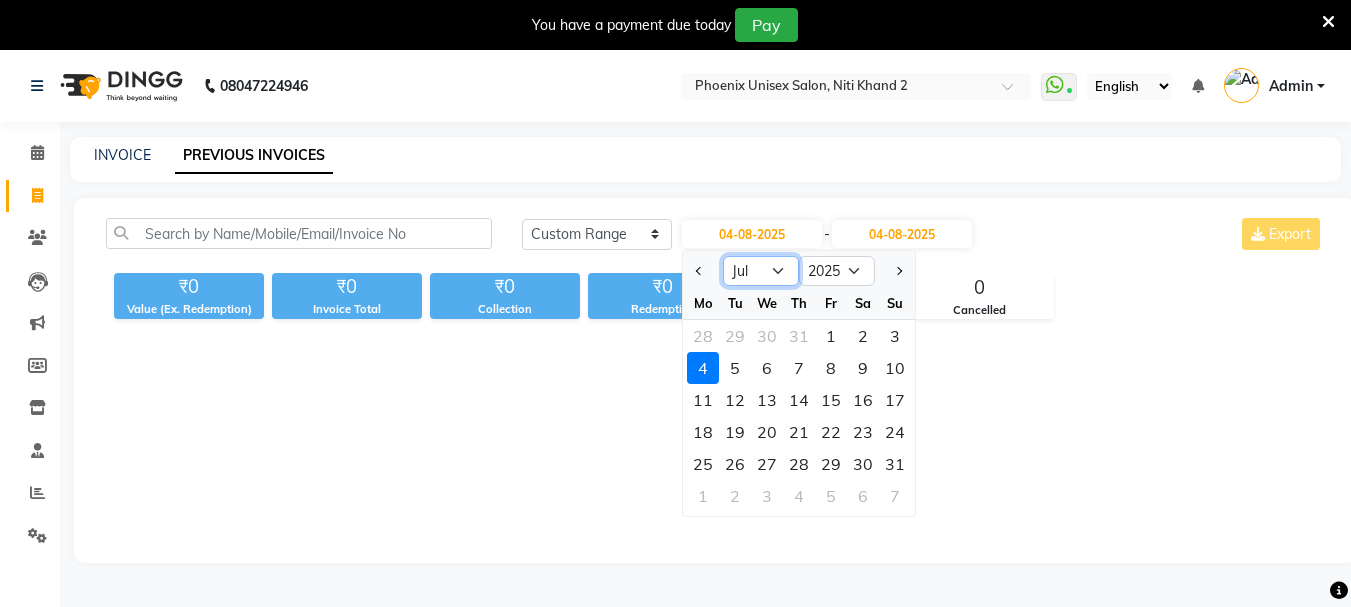 click on "Jan Feb Mar Apr May Jun Jul Aug Sep Oct Nov Dec" 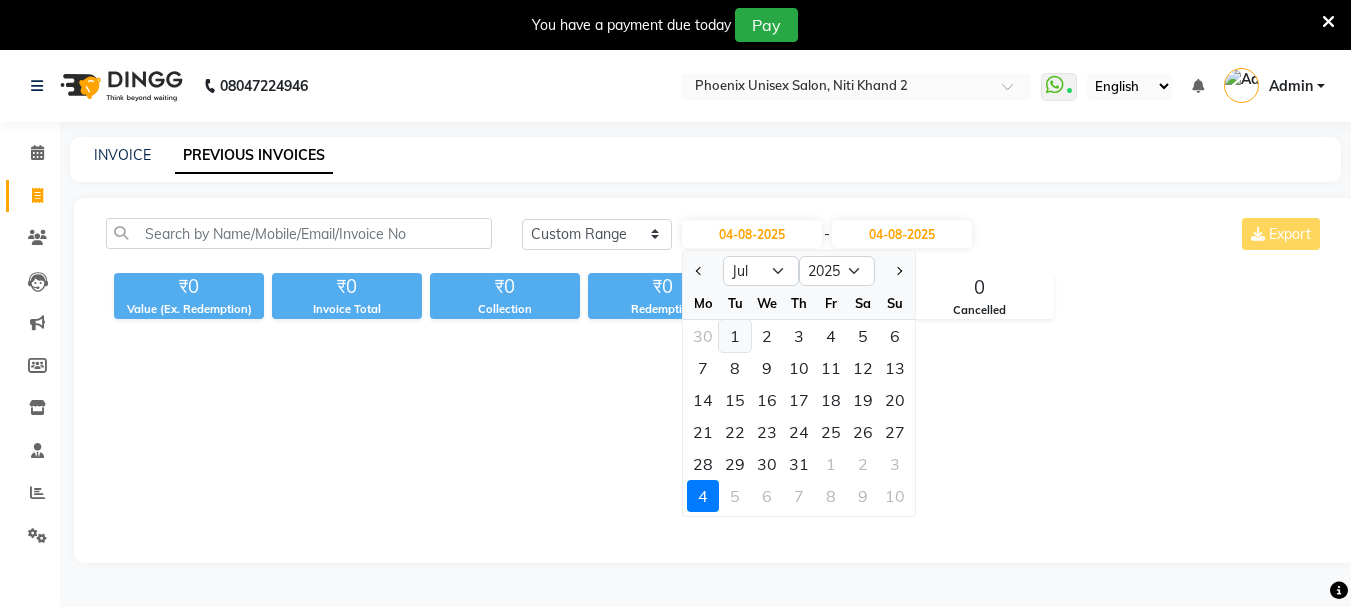 click on "1" 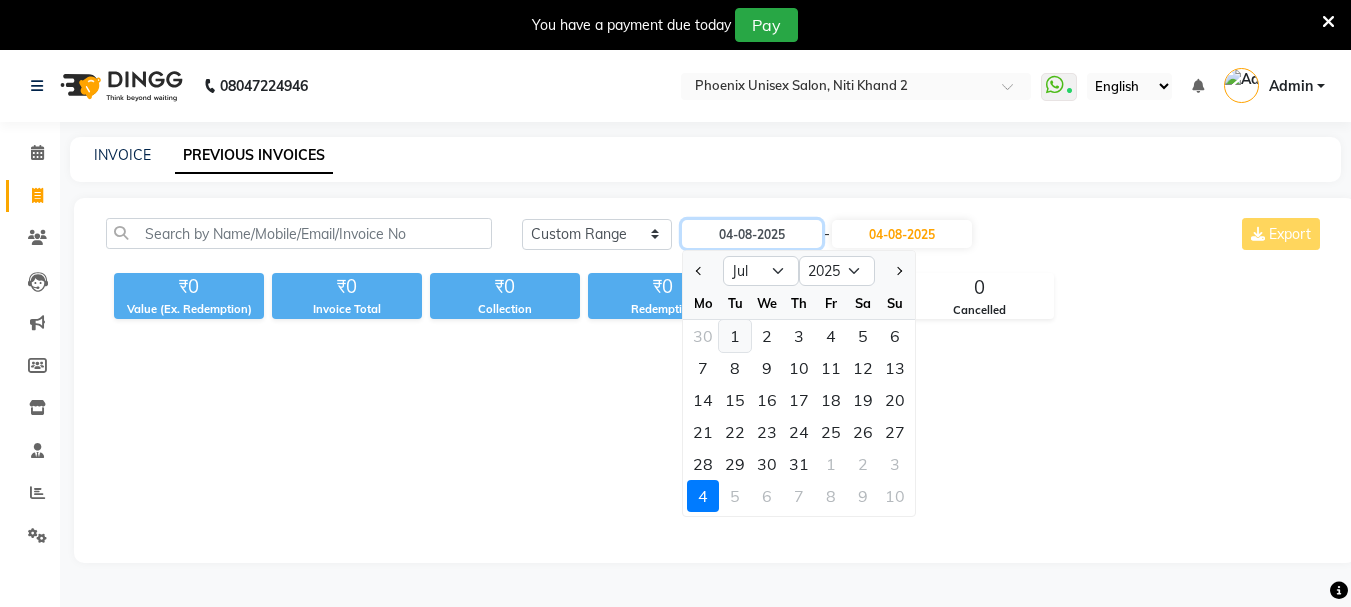 type on "01-07-2025" 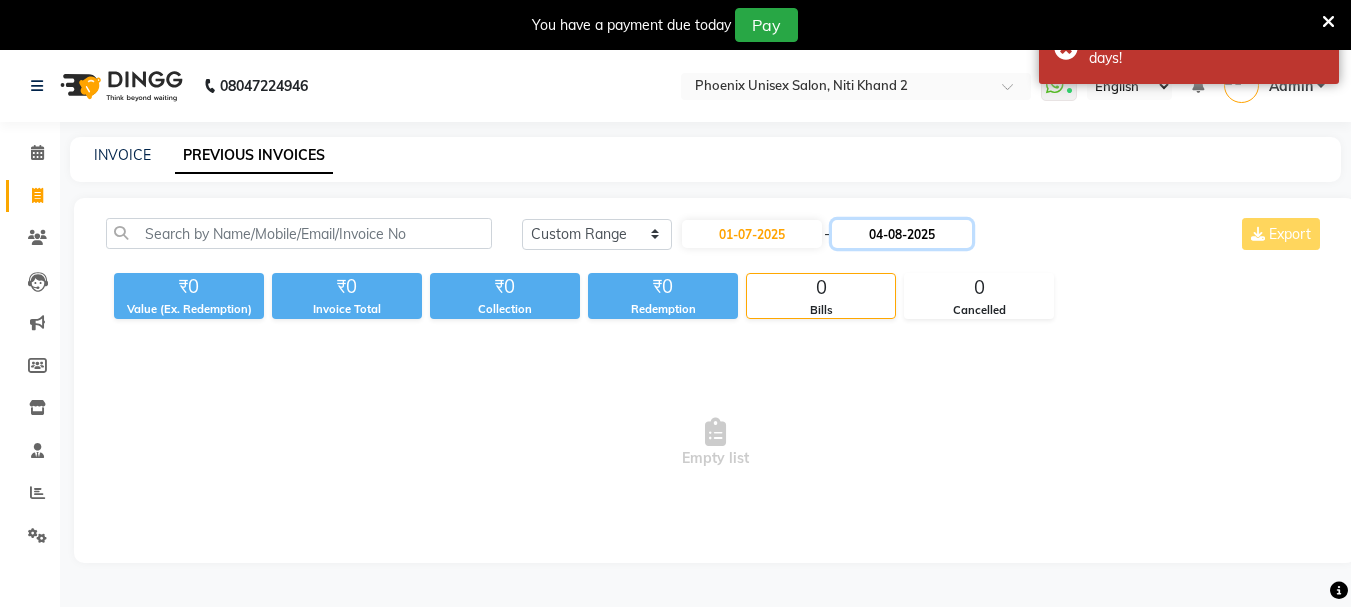 click on "04-08-2025" 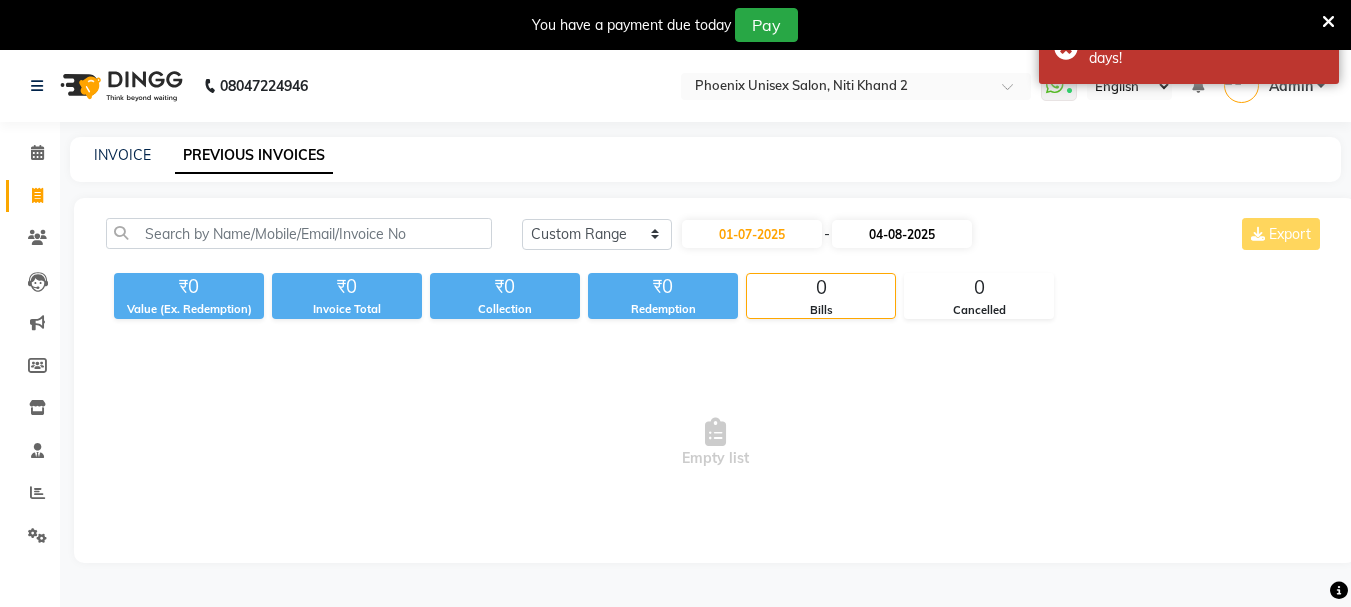 select on "8" 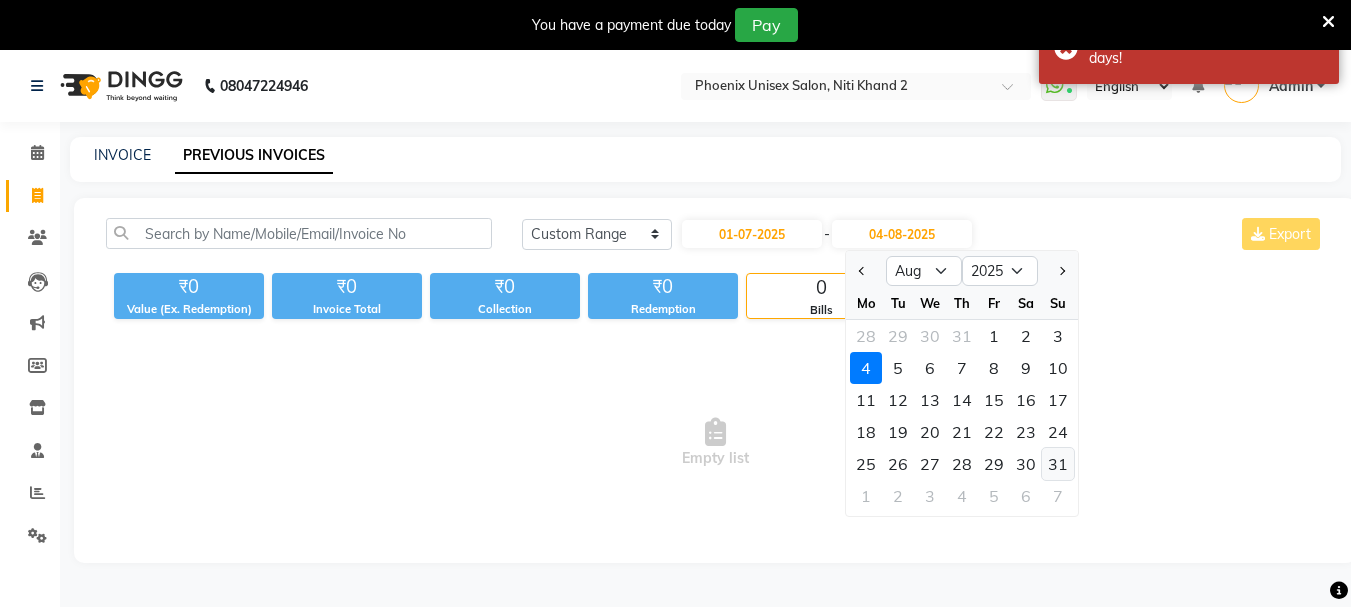 click on "31" 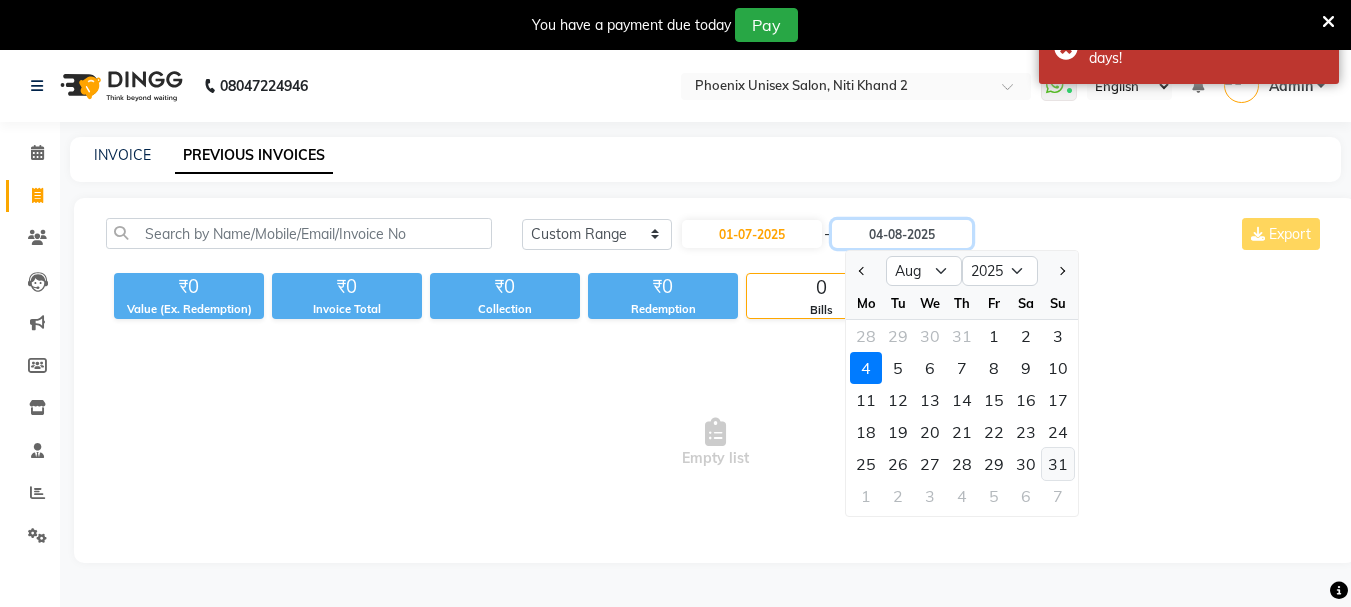 type on "31-08-2025" 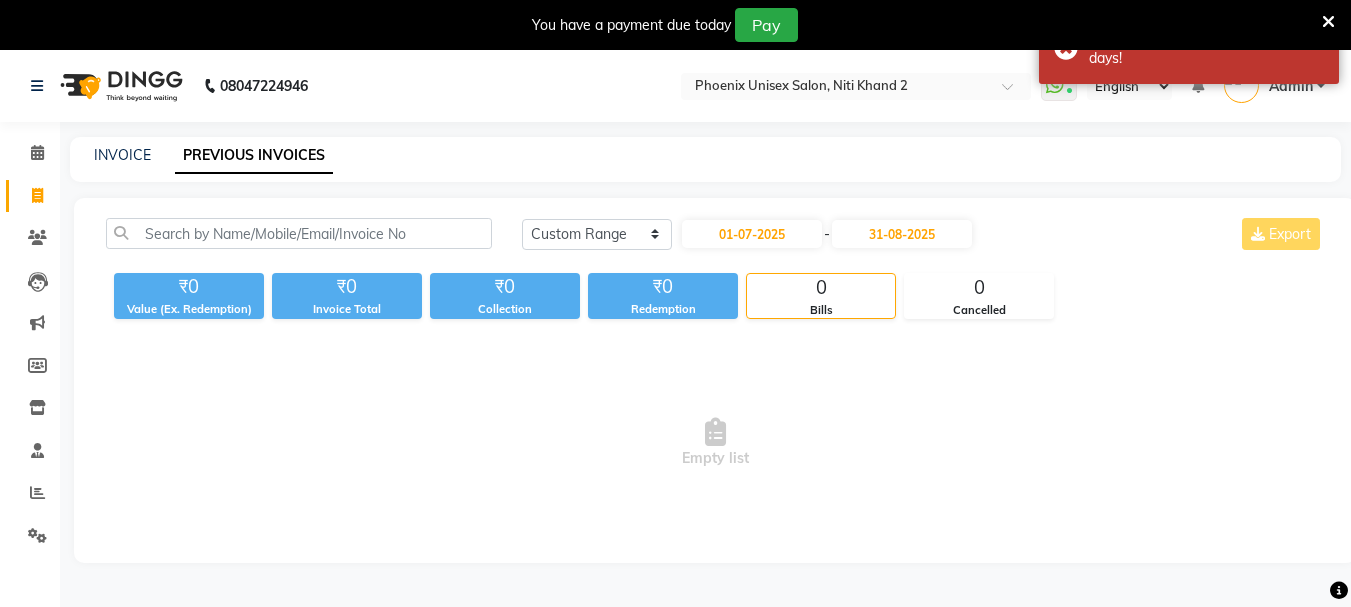 click on "Empty list" at bounding box center (715, 443) 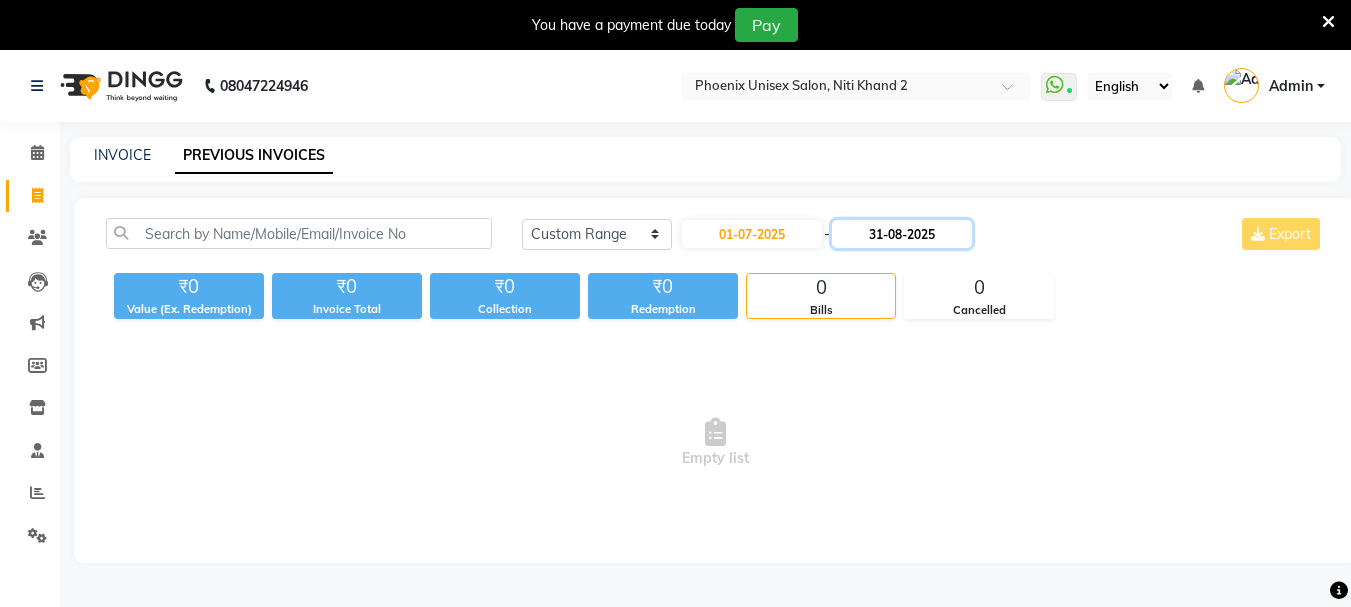 click on "31-08-2025" 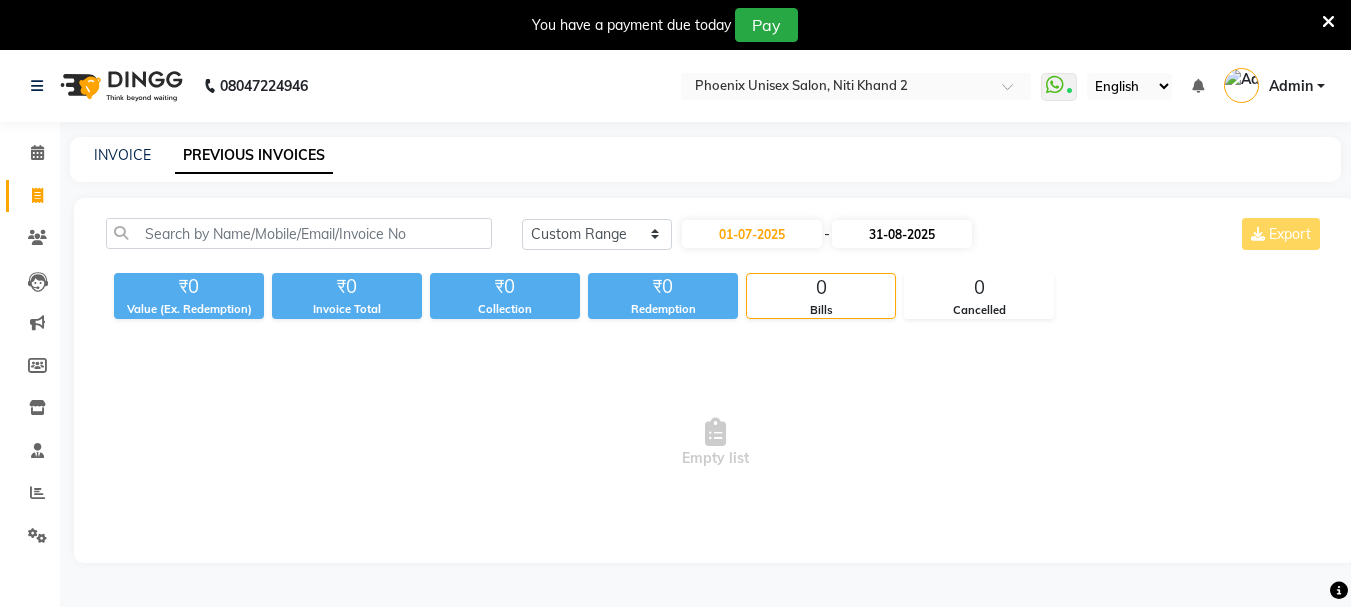 select on "8" 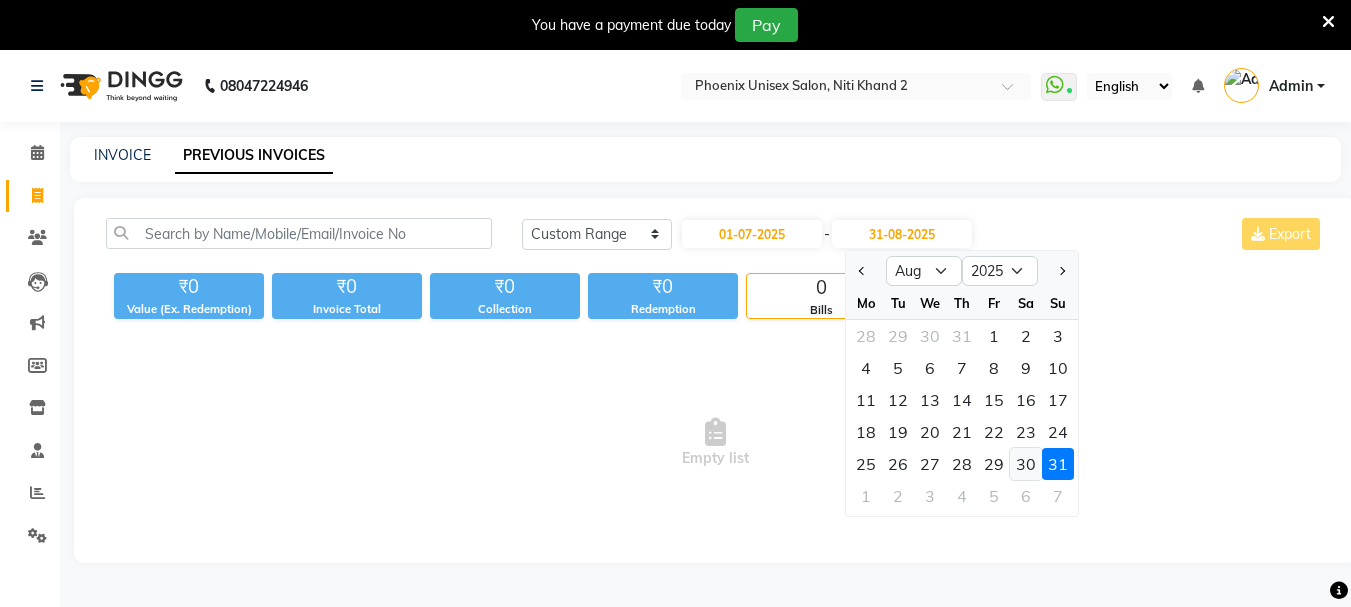 click on "30" 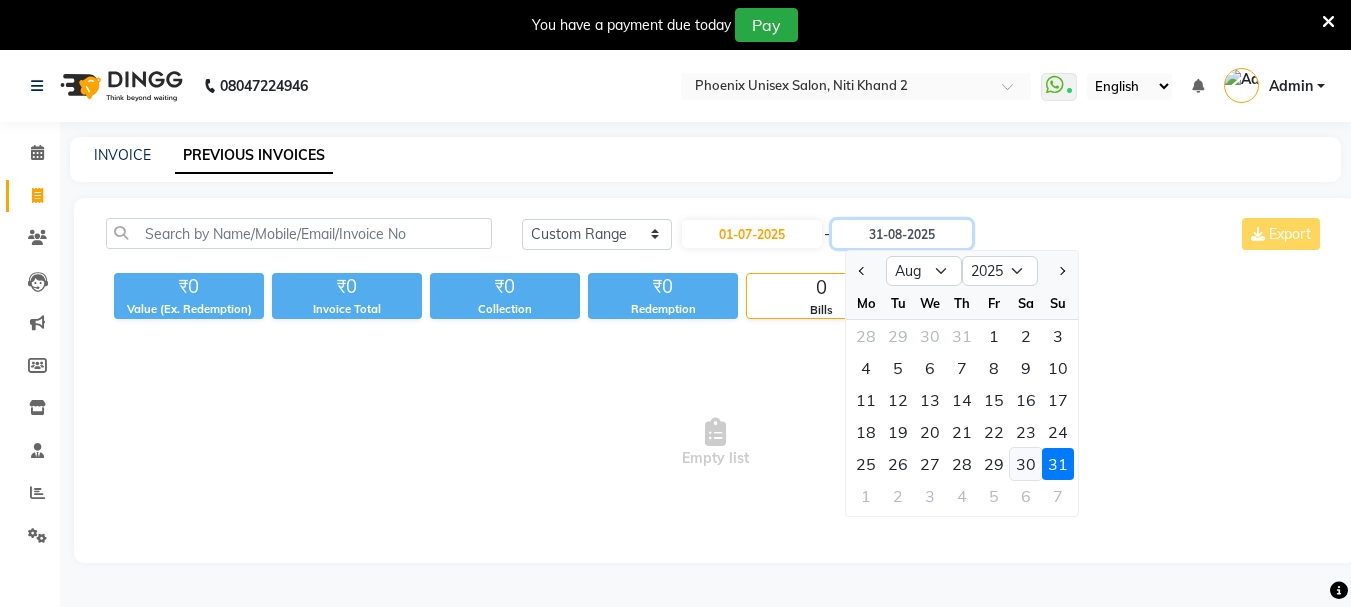 type on "30-08-2025" 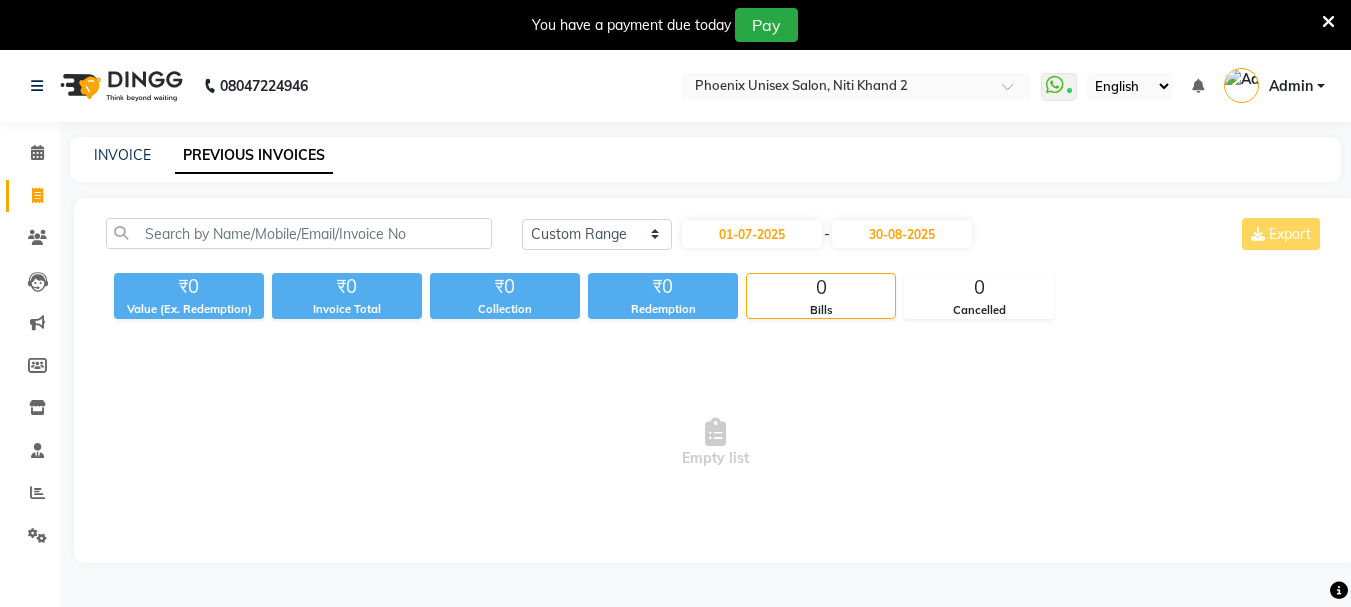 click at bounding box center (1328, 22) 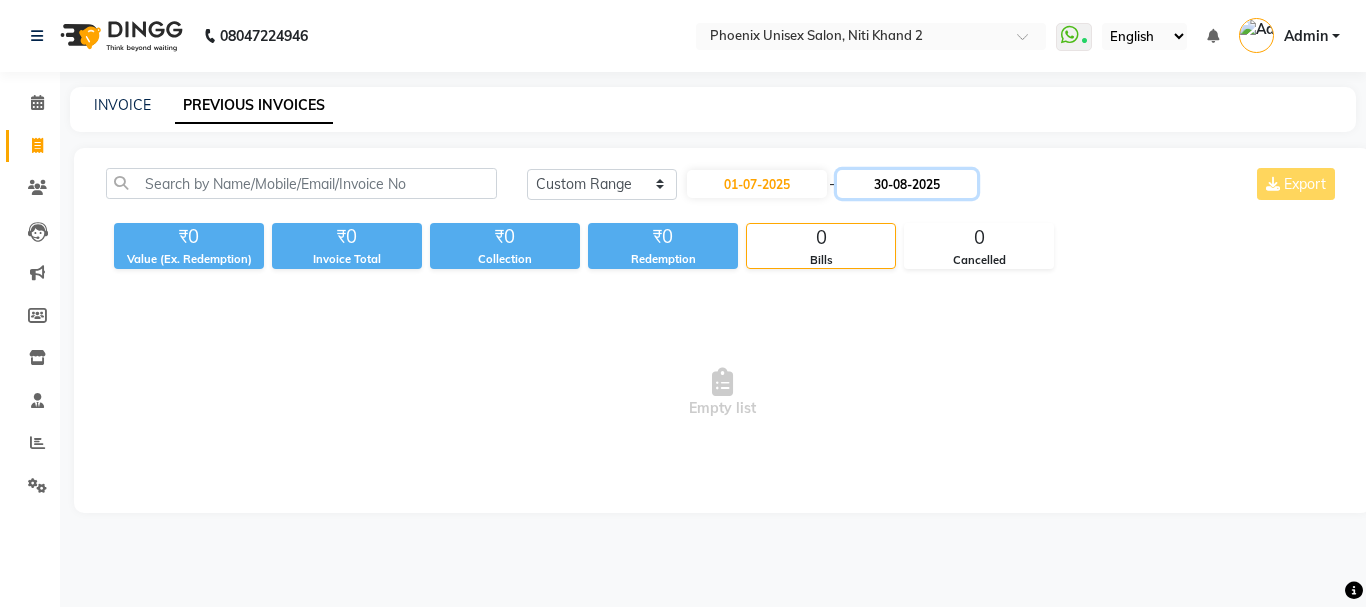 click on "30-08-2025" 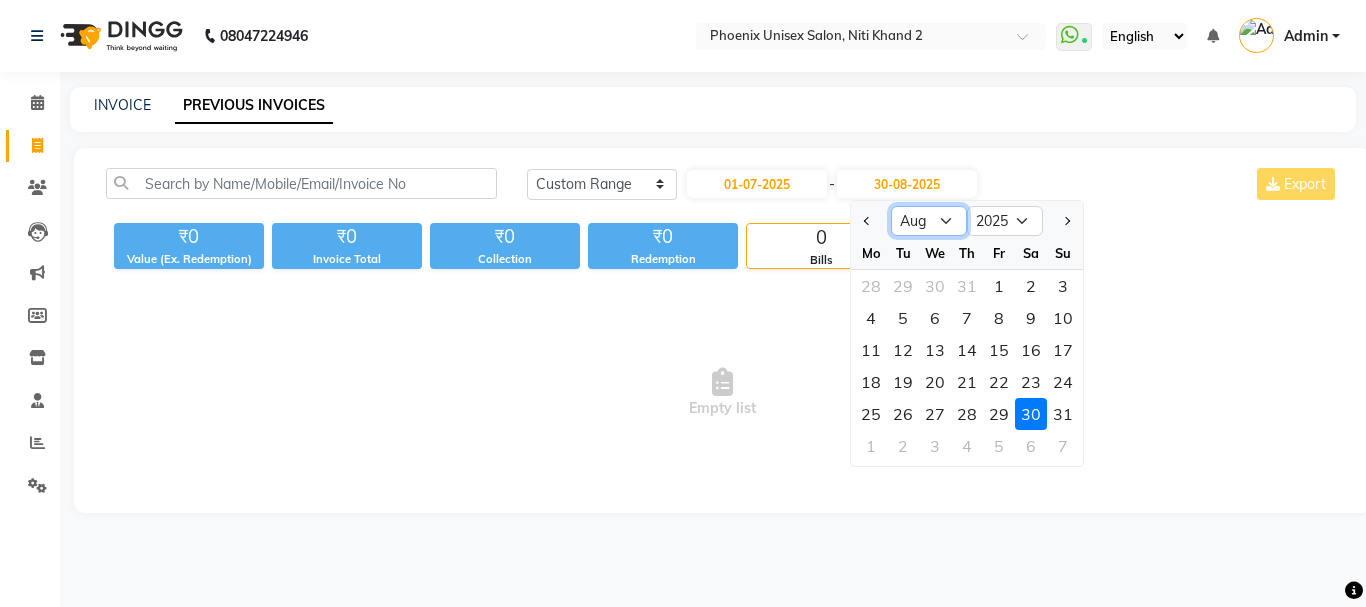 click on "Jul Aug Sep Oct Nov Dec" 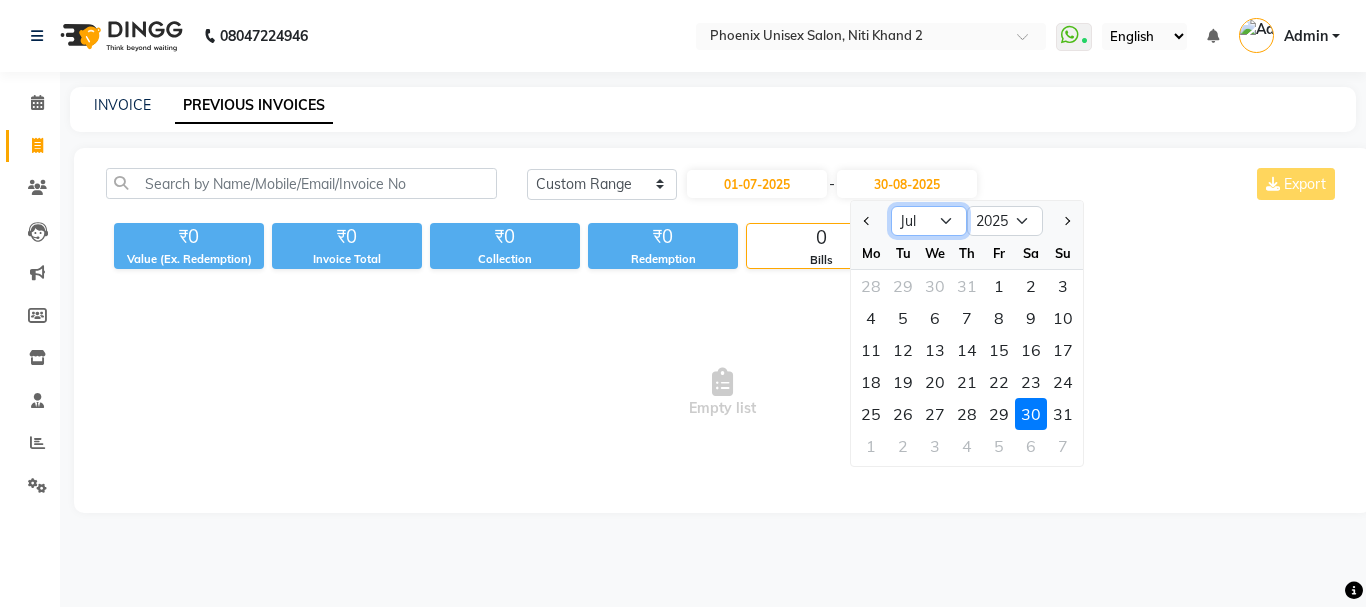 click on "Jul Aug Sep Oct Nov Dec" 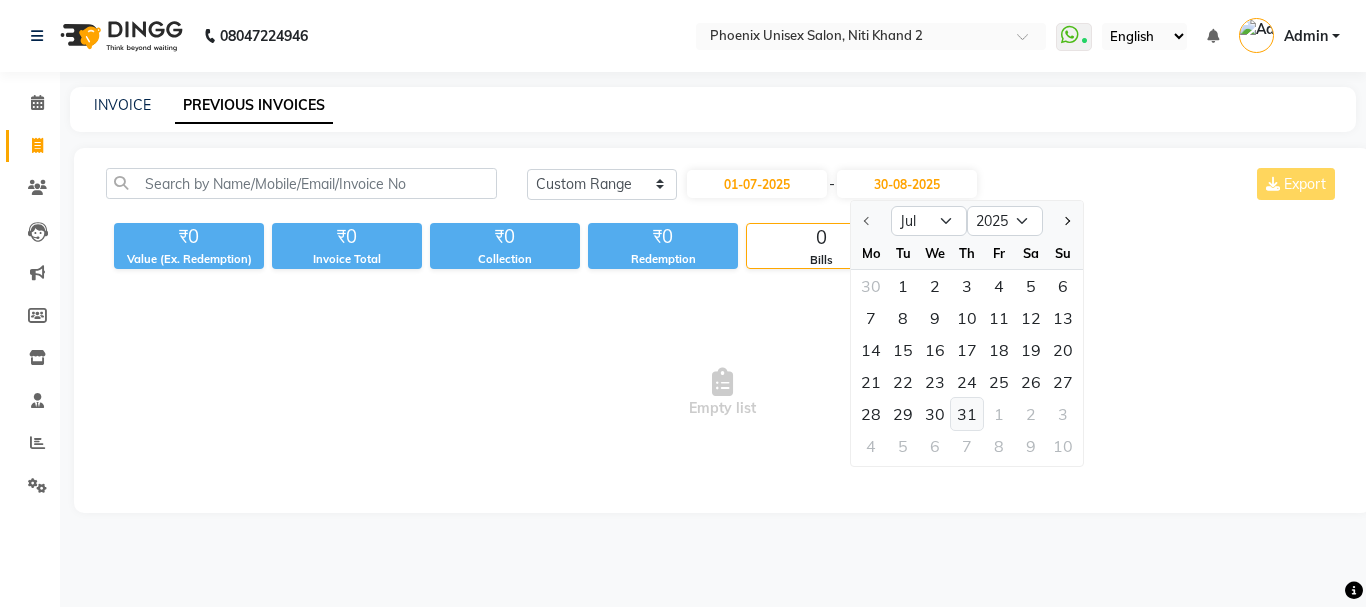 click on "31" 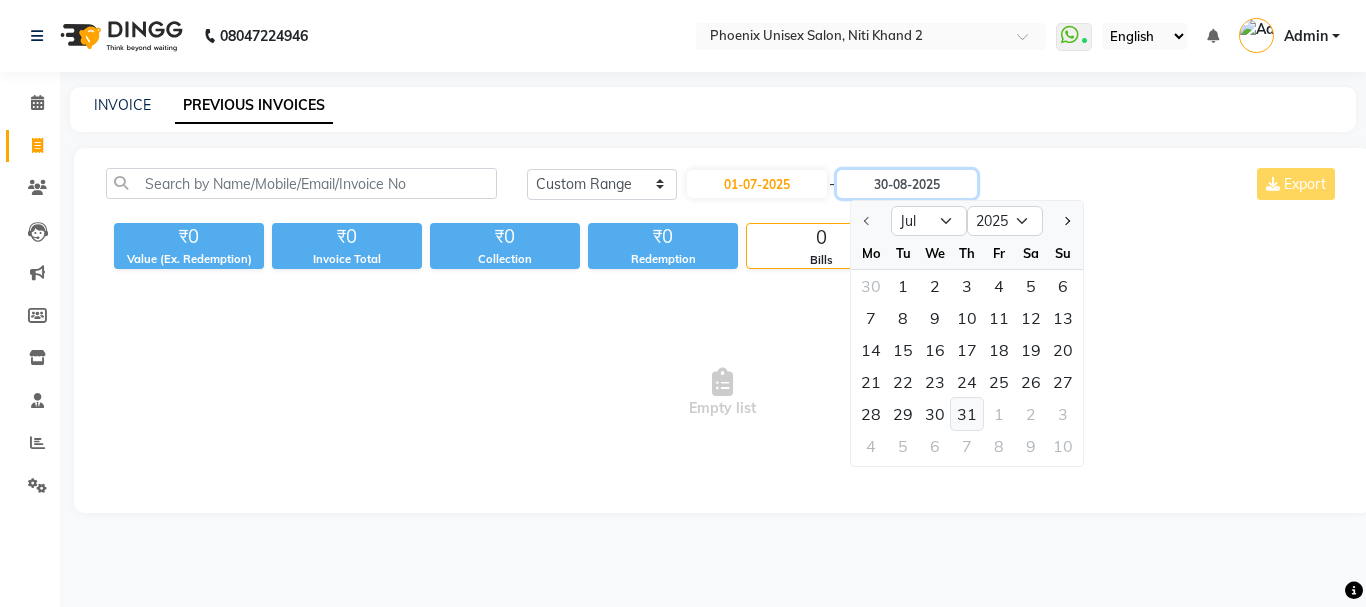 type on "31-07-2025" 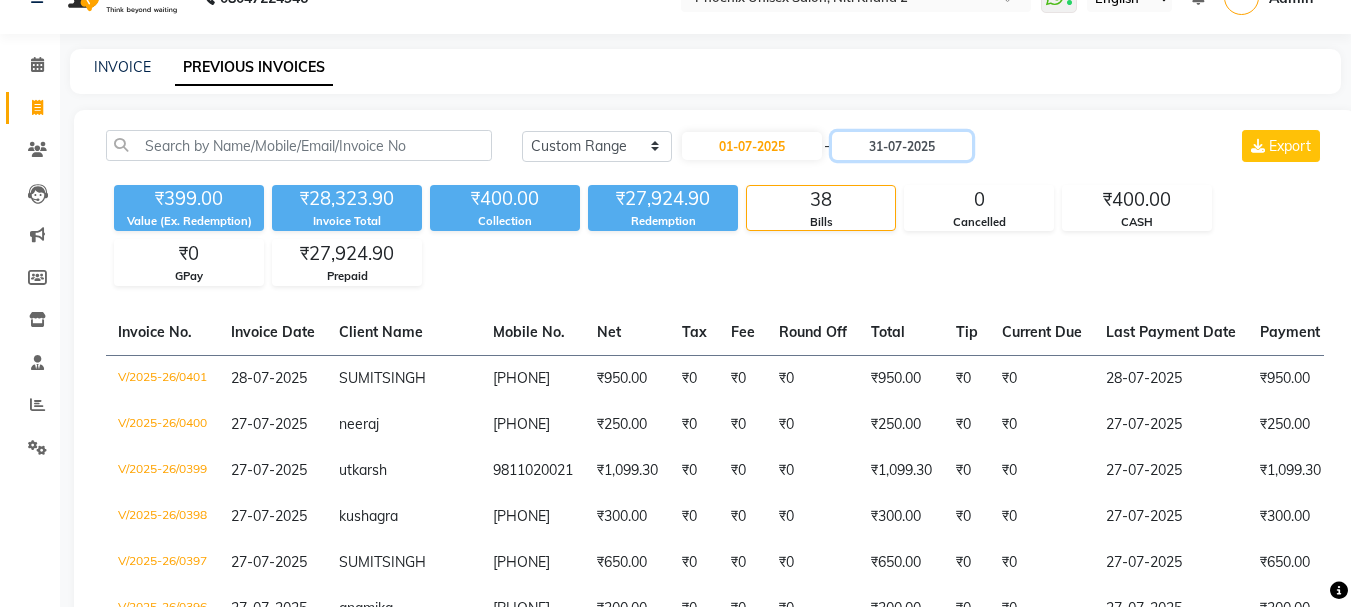 scroll, scrollTop: 0, scrollLeft: 0, axis: both 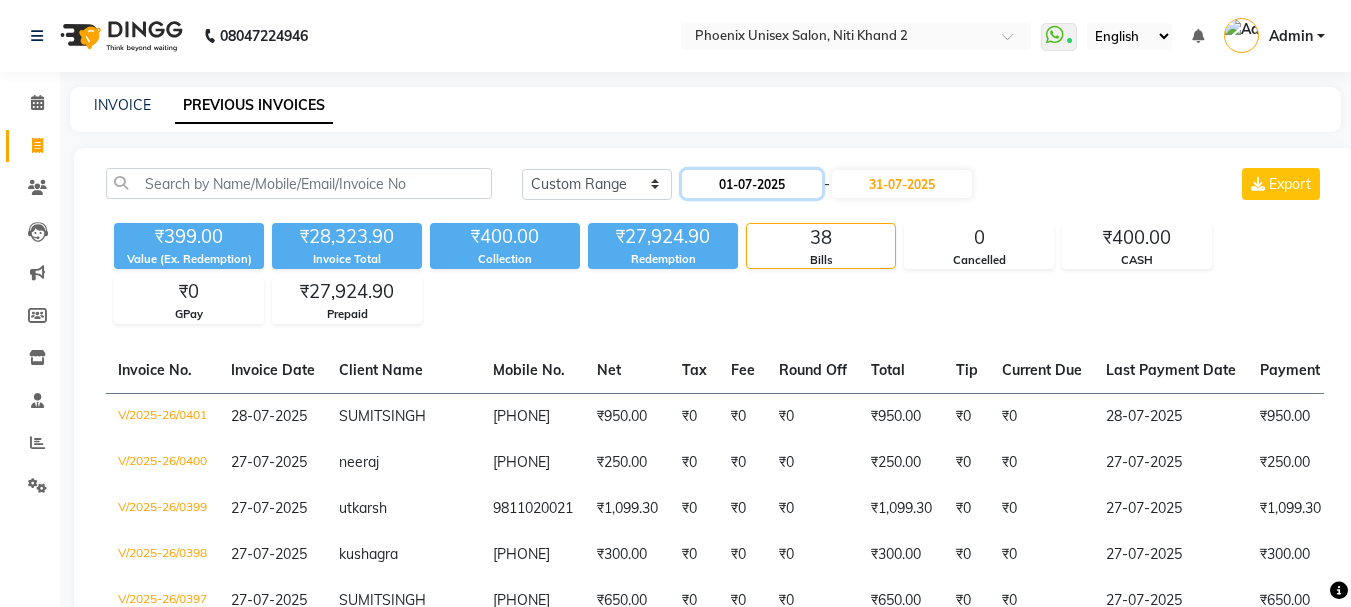 click on "01-07-2025" 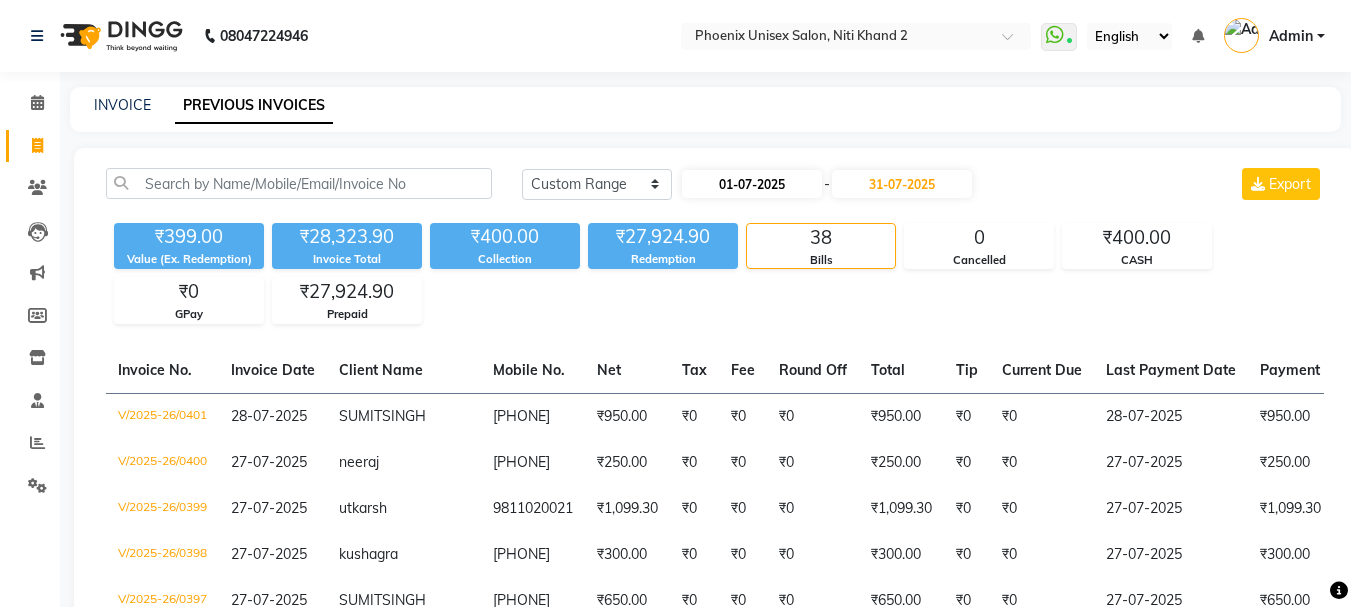 select on "7" 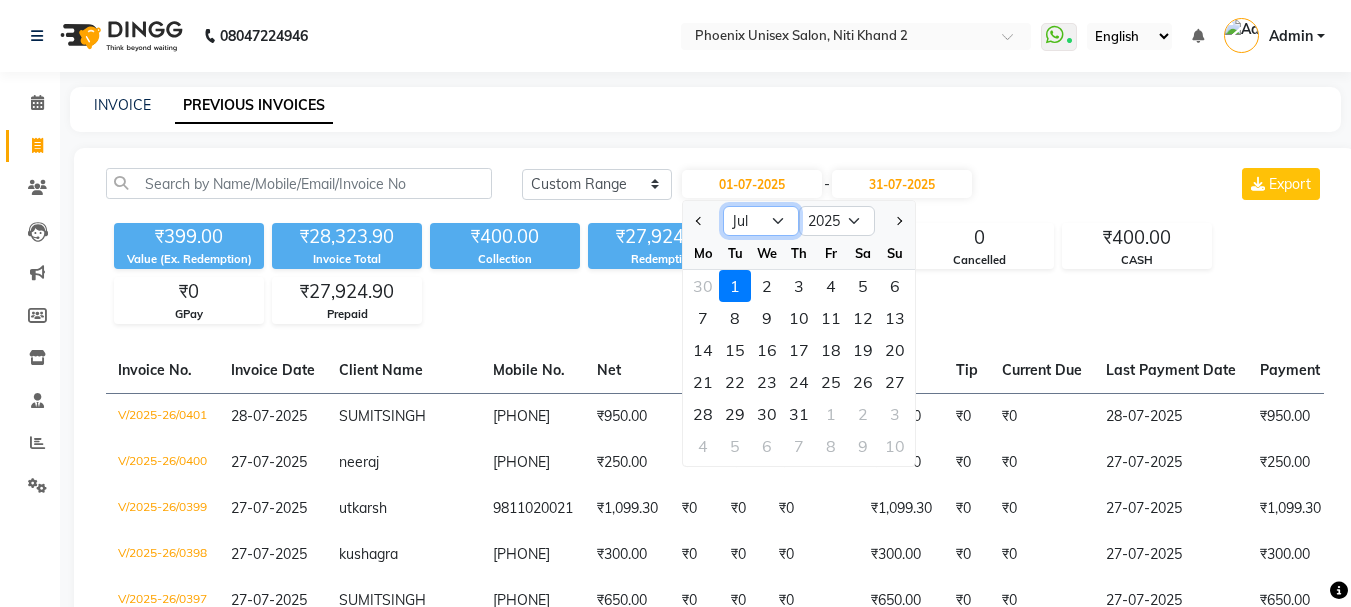 click on "Jan Feb Mar Apr May Jun Jul Aug Sep Oct Nov Dec" 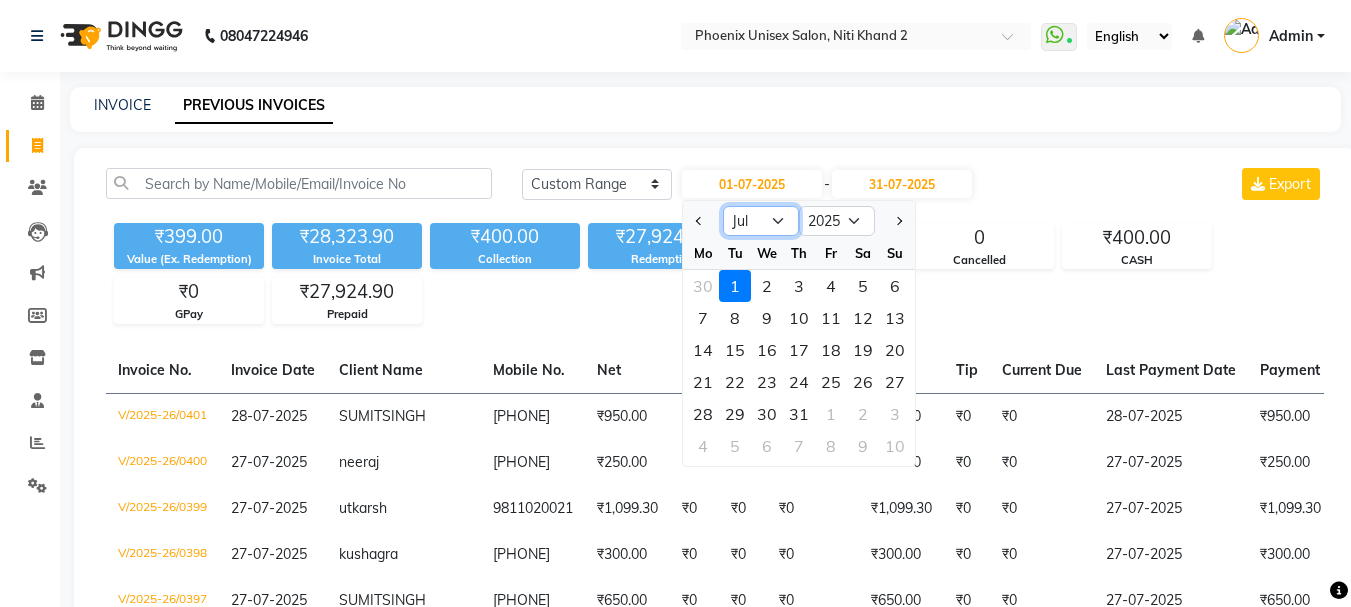 select on "6" 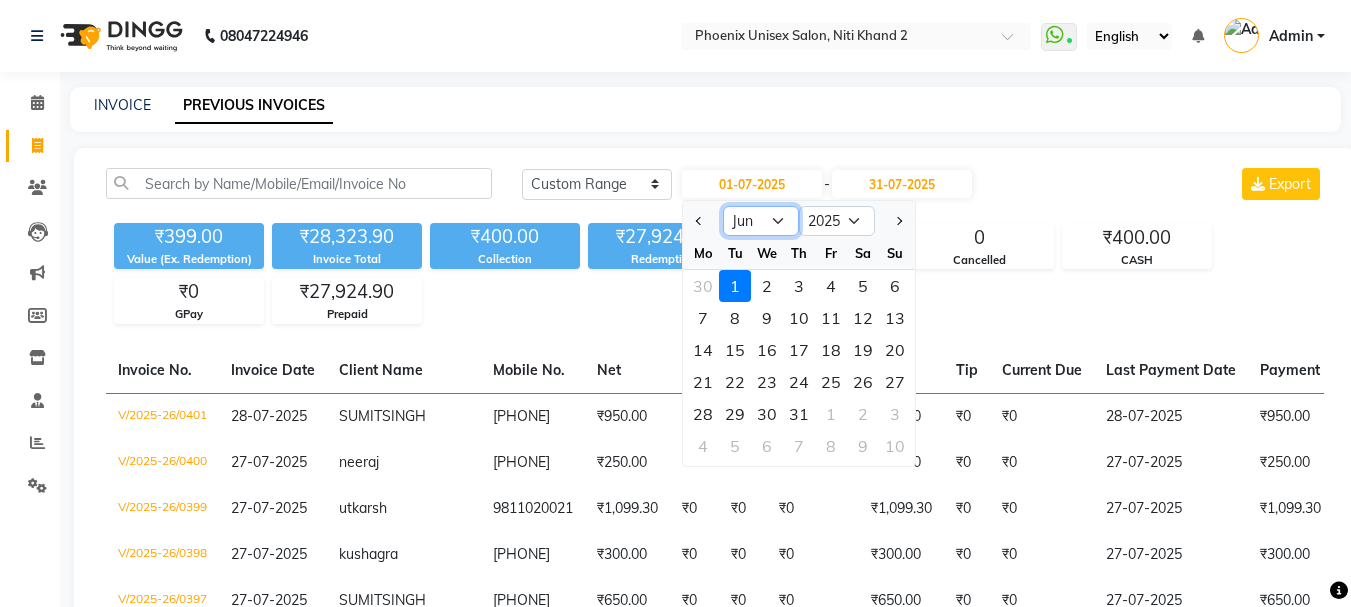 click on "Jan Feb Mar Apr May Jun Jul Aug Sep Oct Nov Dec" 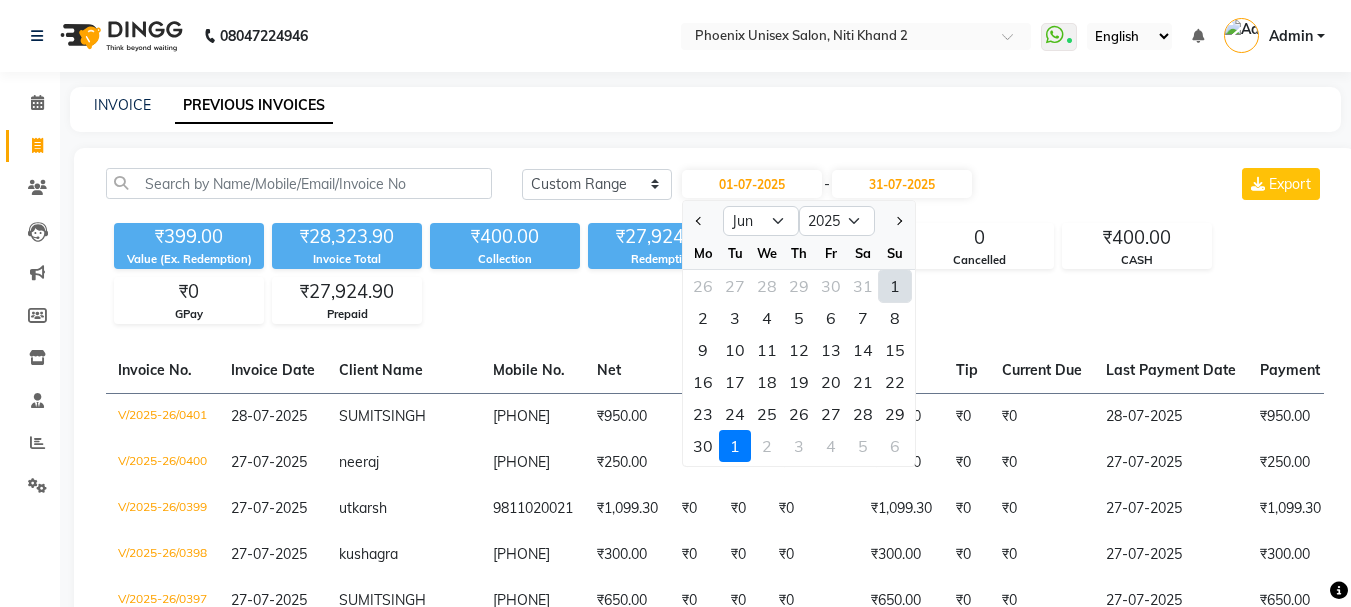 click on "1" 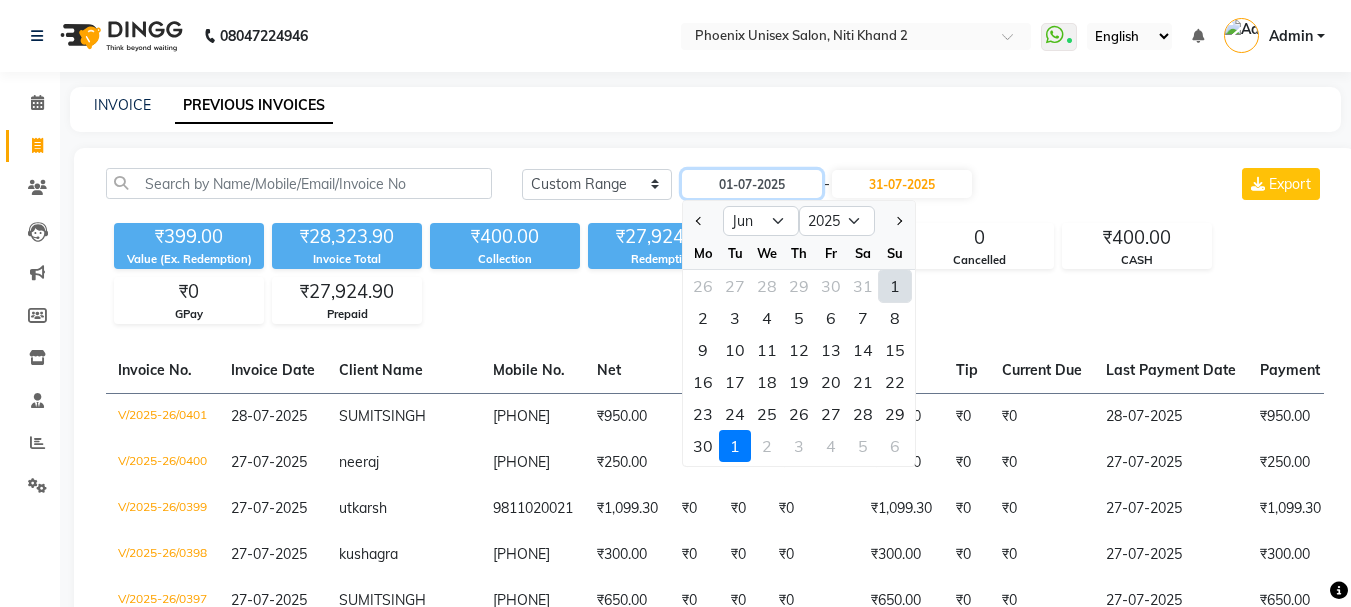 type on "01-06-2025" 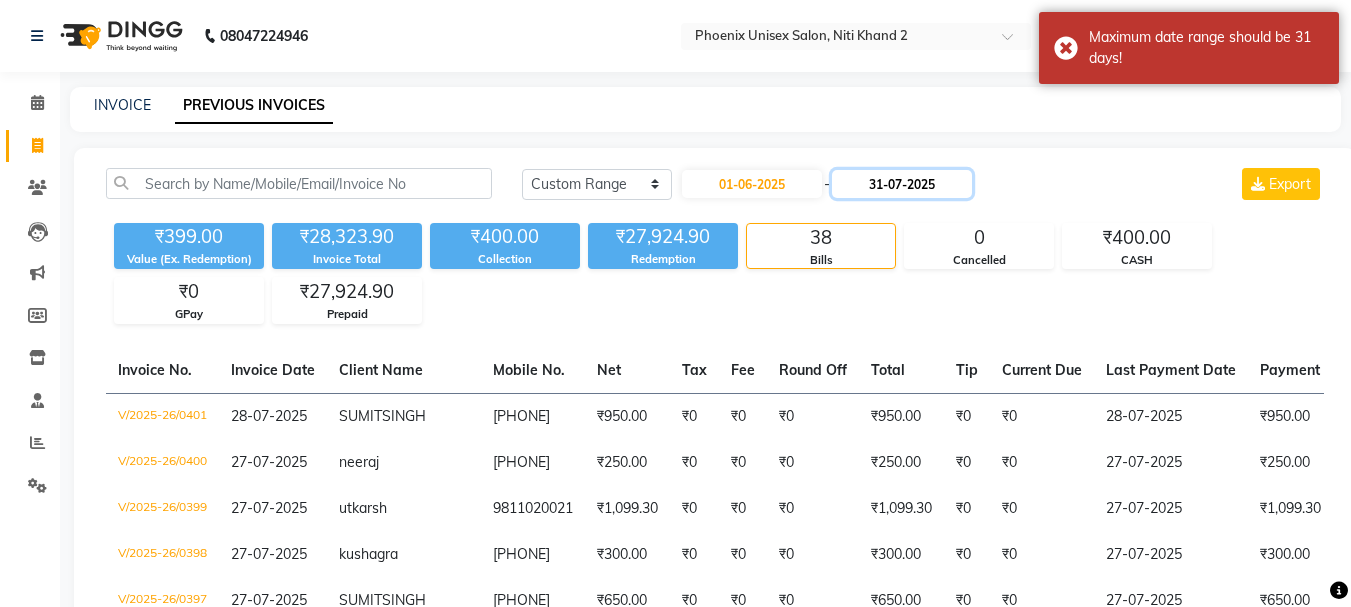 click on "31-07-2025" 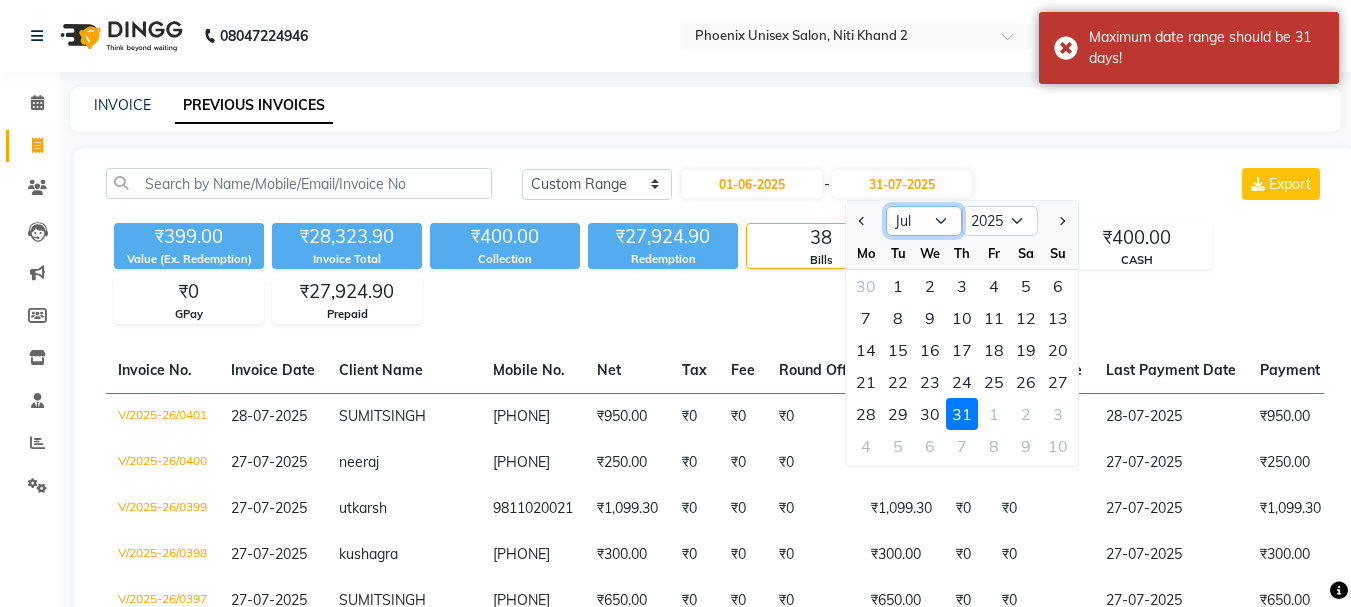 click on "Jun Jul Aug Sep Oct Nov Dec" 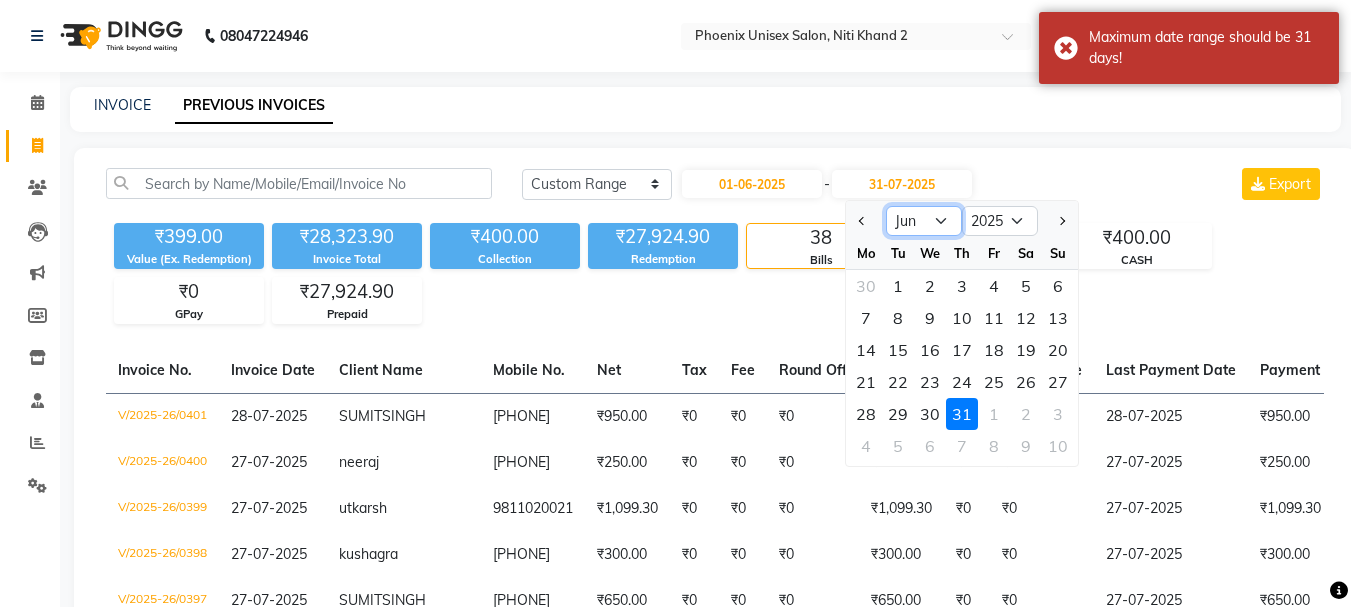 click on "Jun Jul Aug Sep Oct Nov Dec" 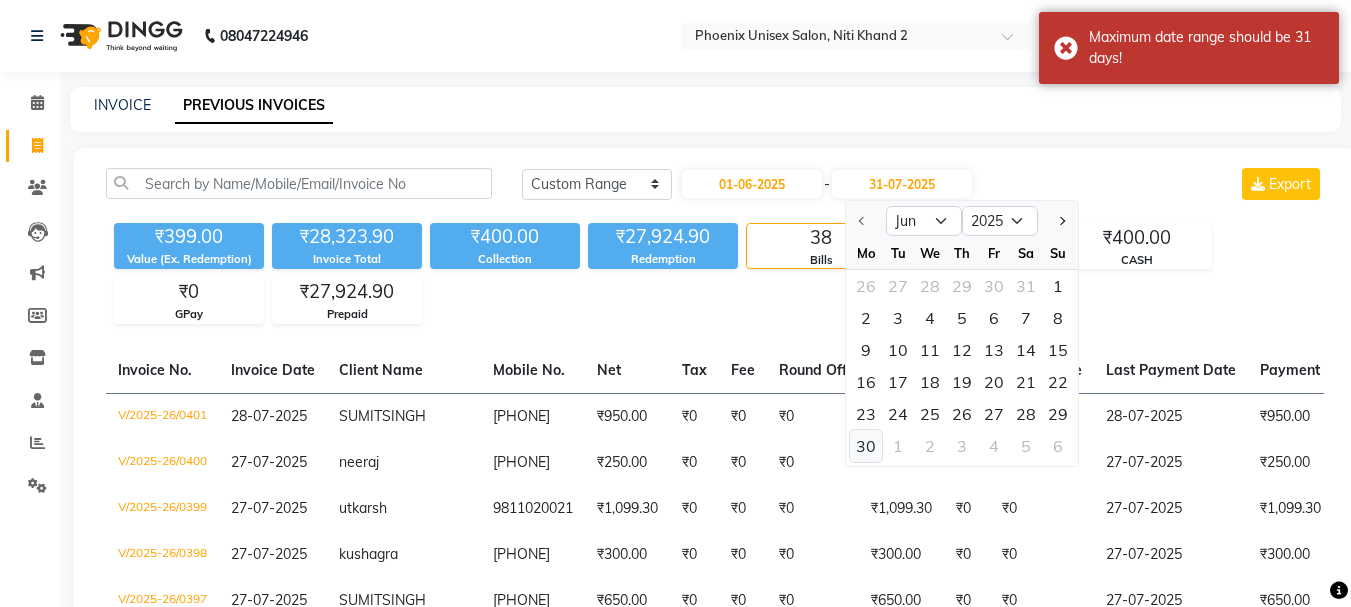 click on "30" 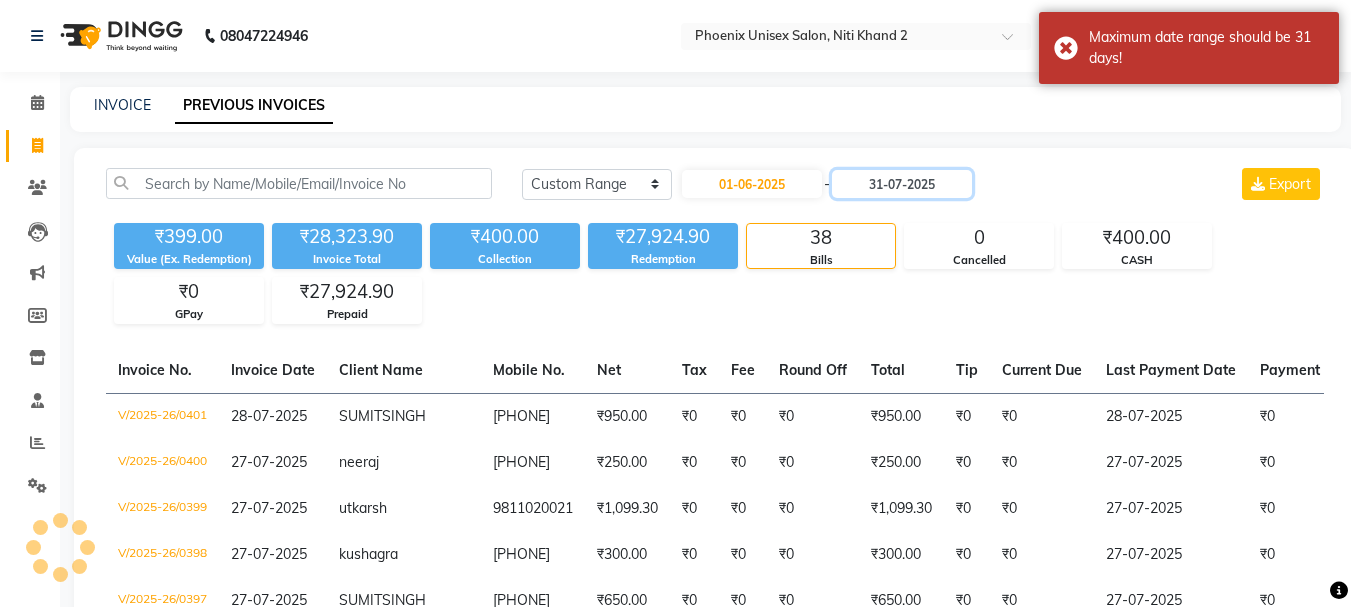 type on "30-06-2025" 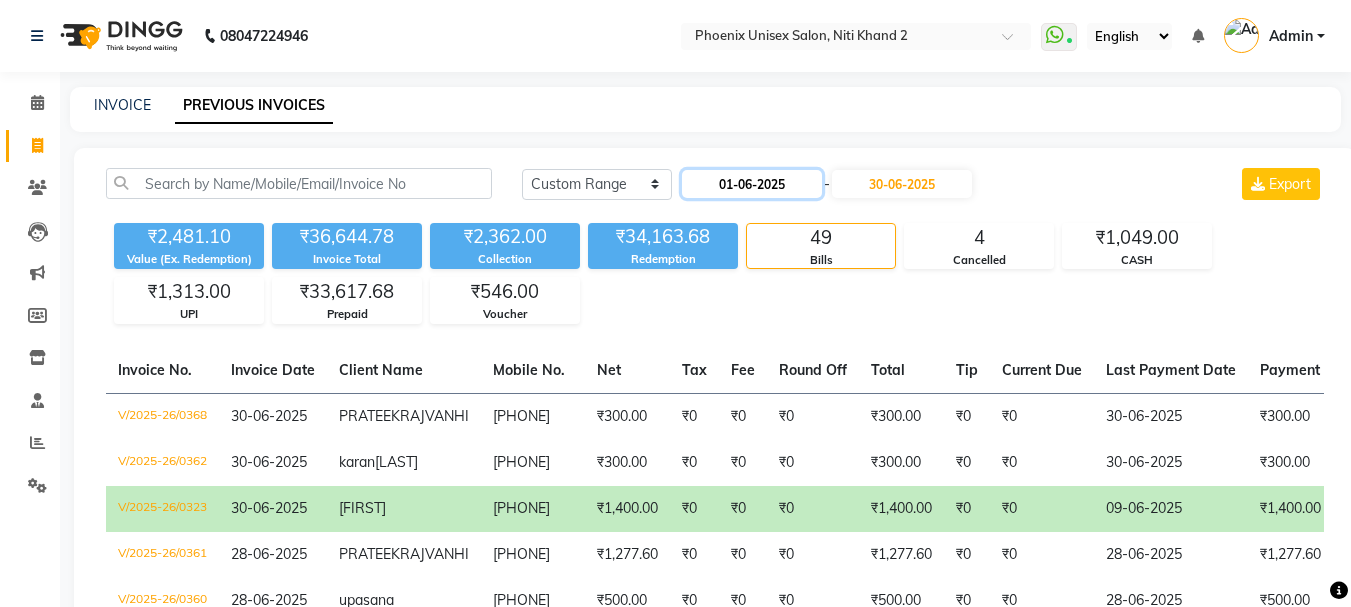click on "01-06-2025" 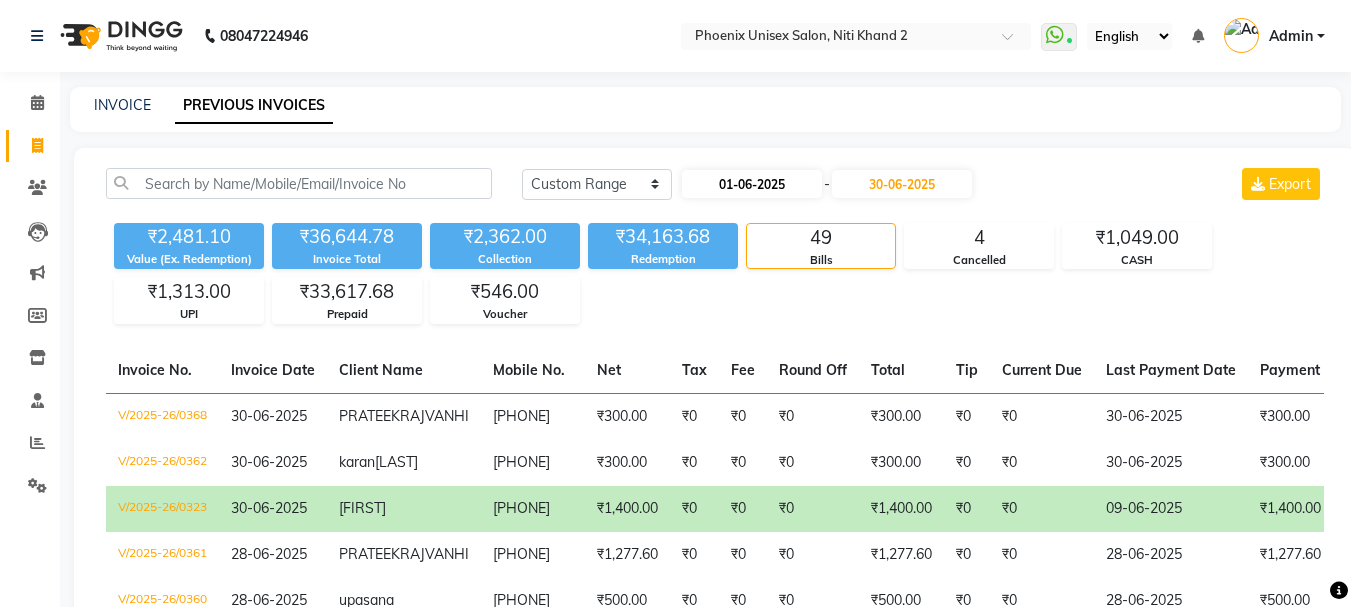 select on "6" 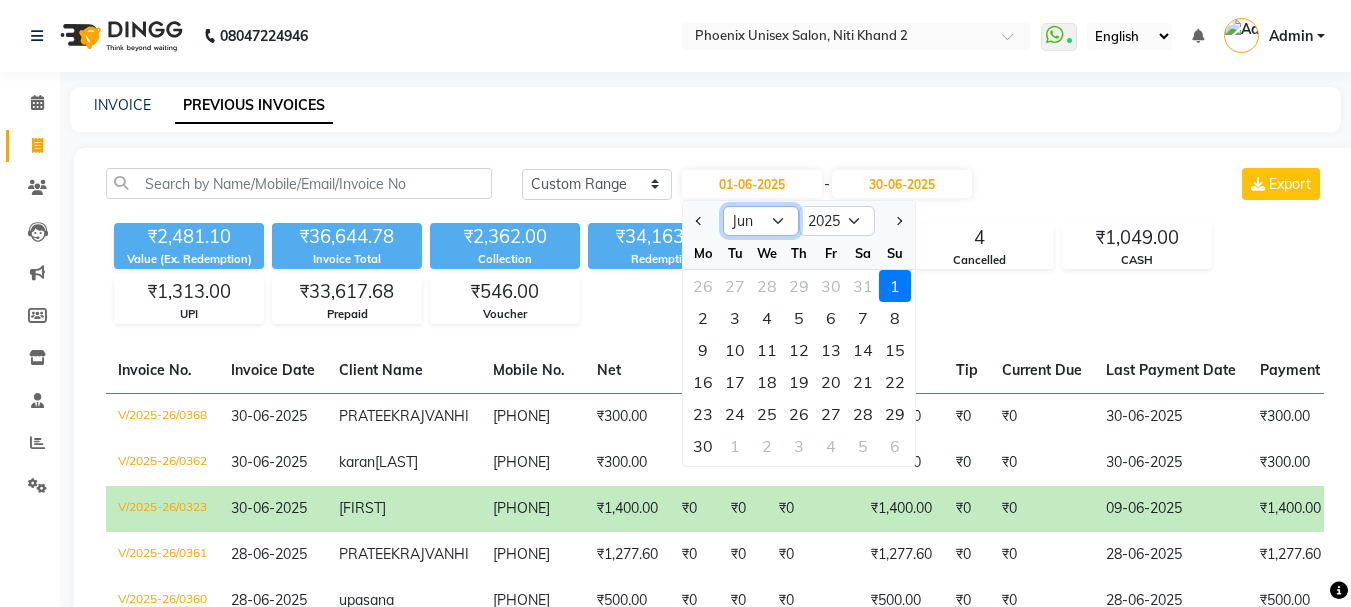 click on "Jan Feb Mar Apr May Jun Jul Aug Sep Oct Nov Dec" 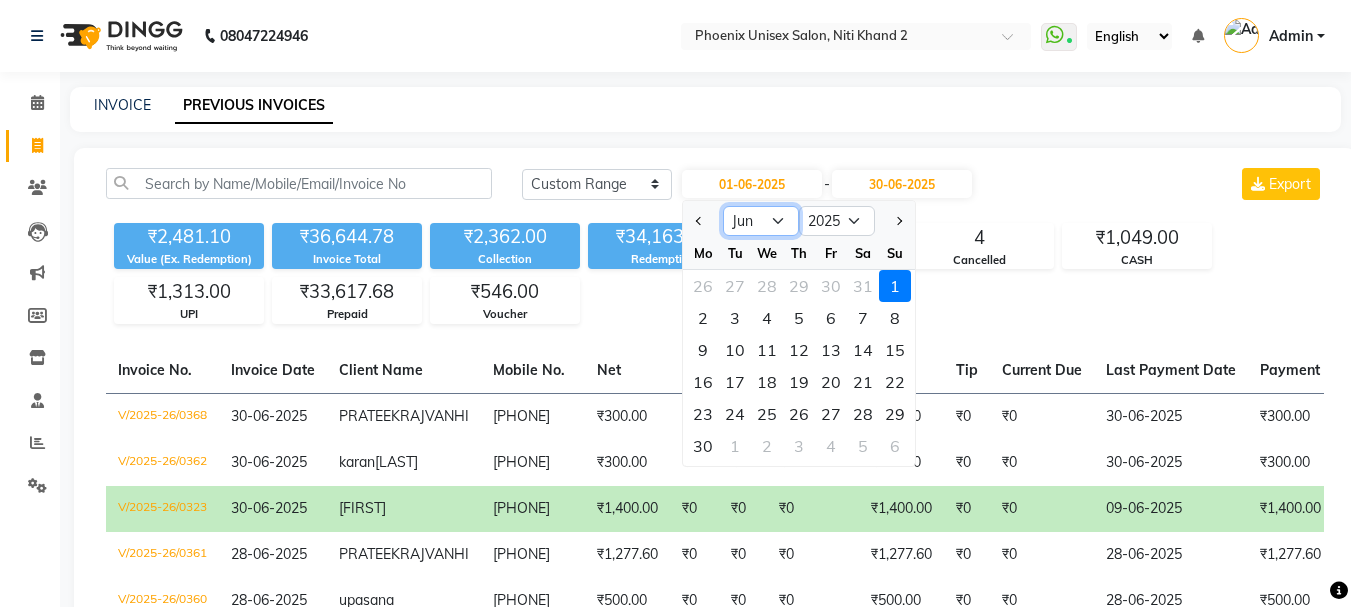 select on "5" 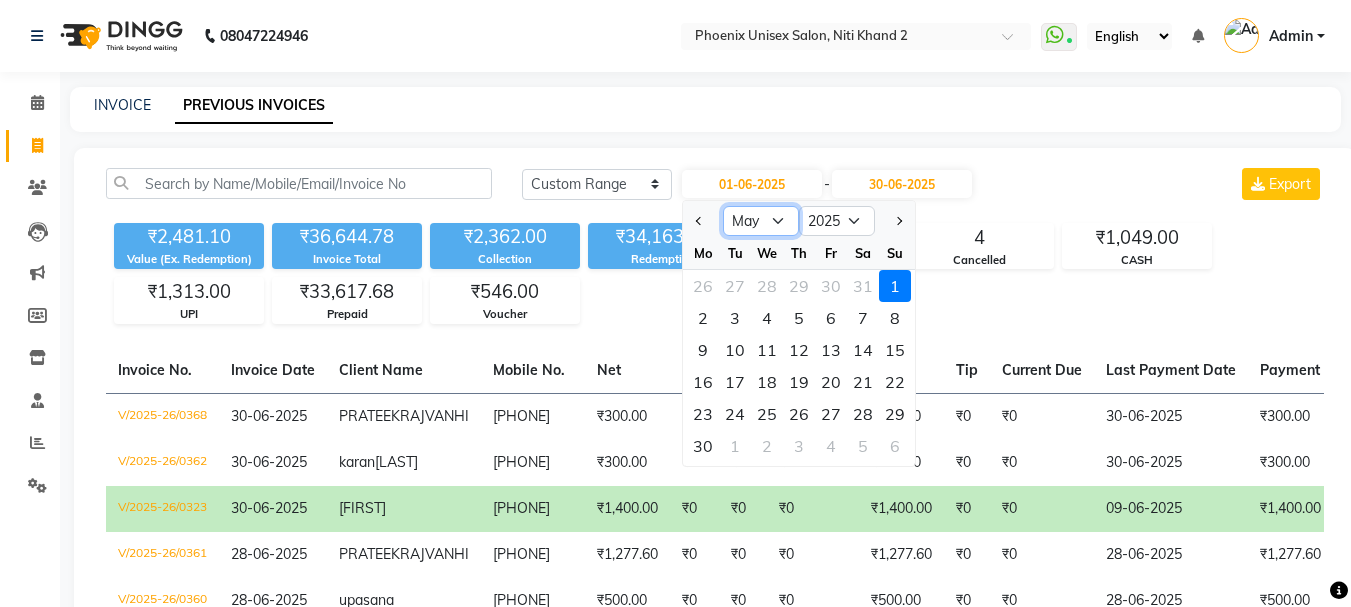 click on "Jan Feb Mar Apr May Jun Jul Aug Sep Oct Nov Dec" 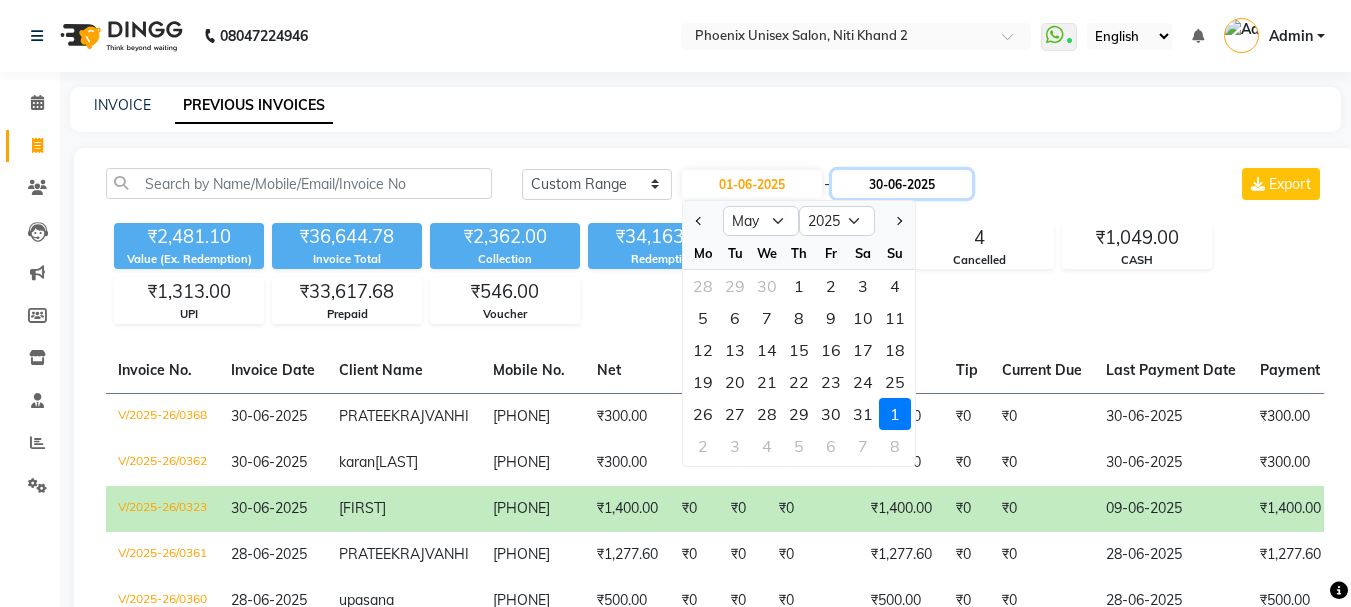 click on "30-06-2025" 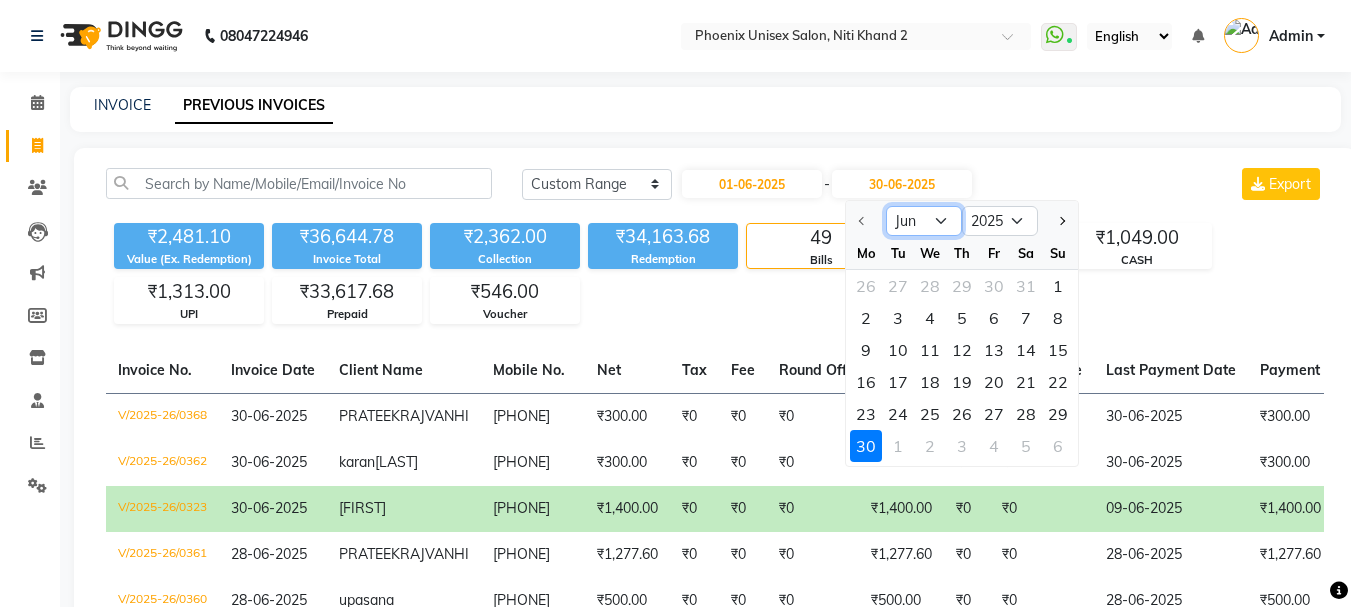 click on "Jun Jul Aug Sep Oct Nov Dec" 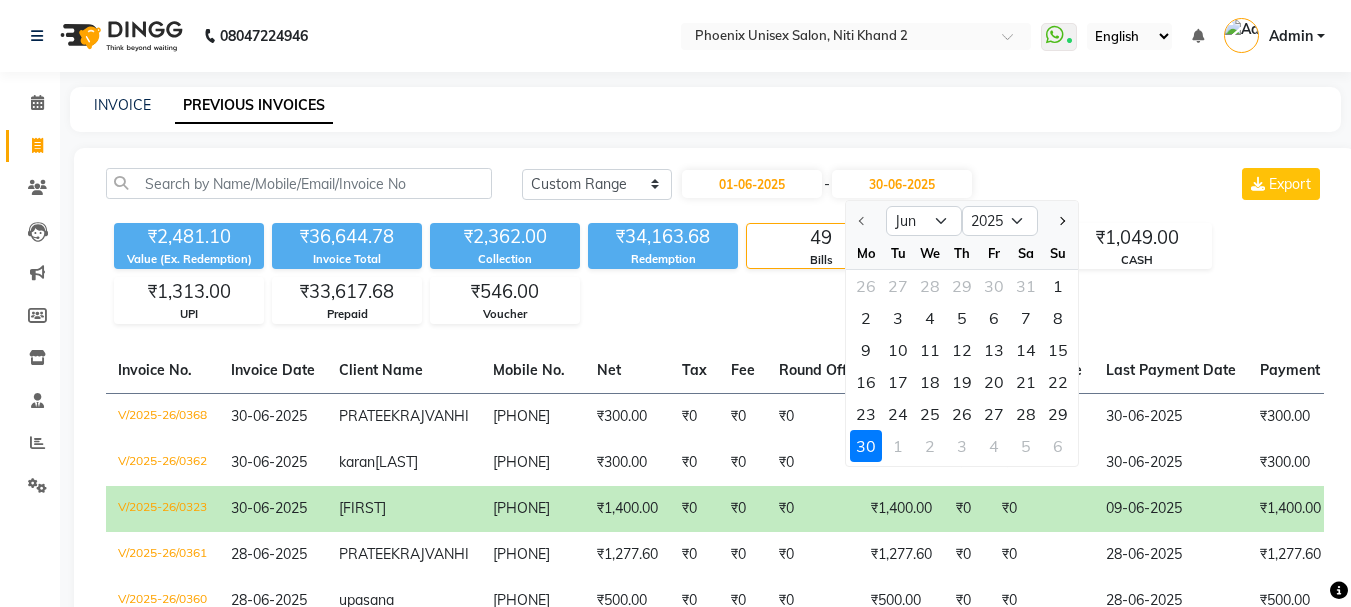 click on "Today Yesterday Custom Range 01-06-2025 - 30-06-2025 Jun Jul Aug Sep Oct Nov Dec 2025 2026 2027 2028 2029 2030 2031 2032 2033 2034 2035 Mo Tu We Th Fr Sa Su 26 27 28 29 30 31 1 2 3 4 5 6 7 8 9 10 11 12 13 14 15 16 17 18 19 20 21 22 23 24 25 26 27 28 29 30 1 2 3 4 5 6 Export" 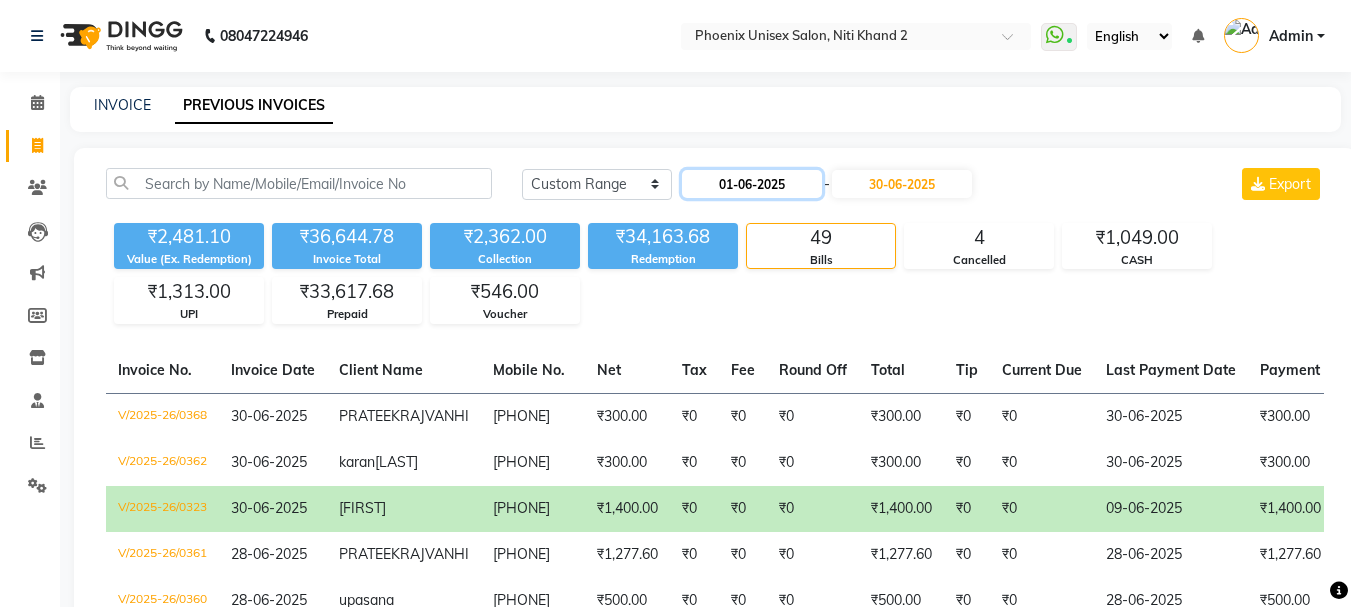 click on "01-06-2025" 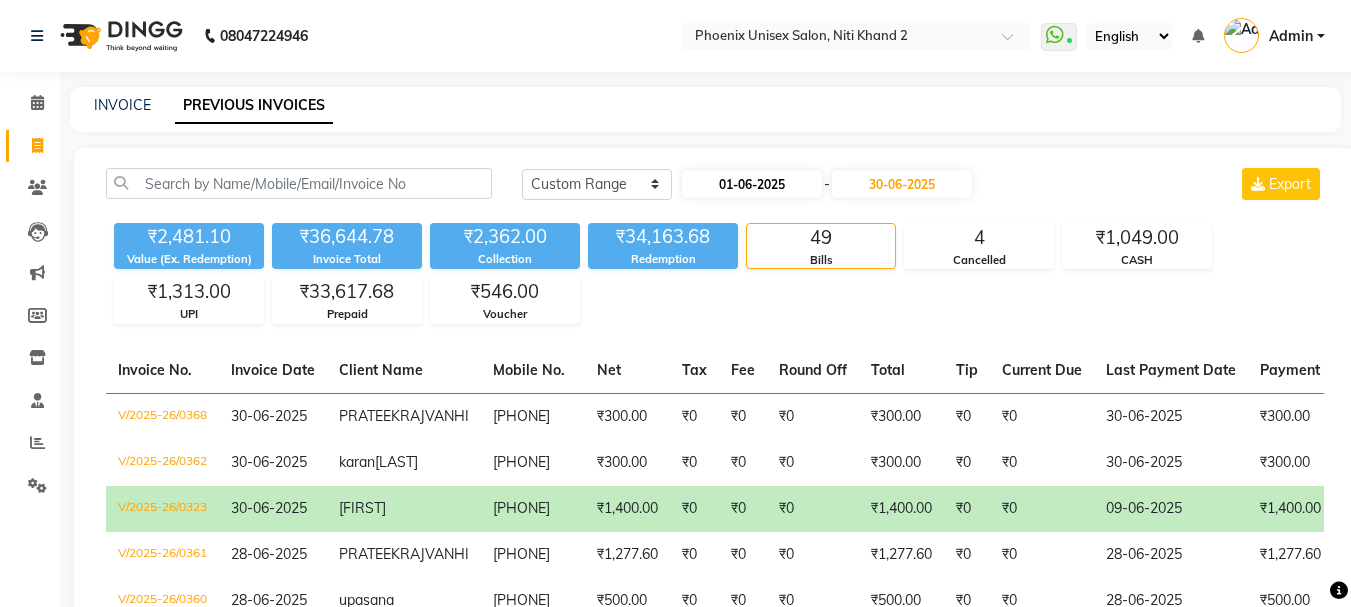 select on "6" 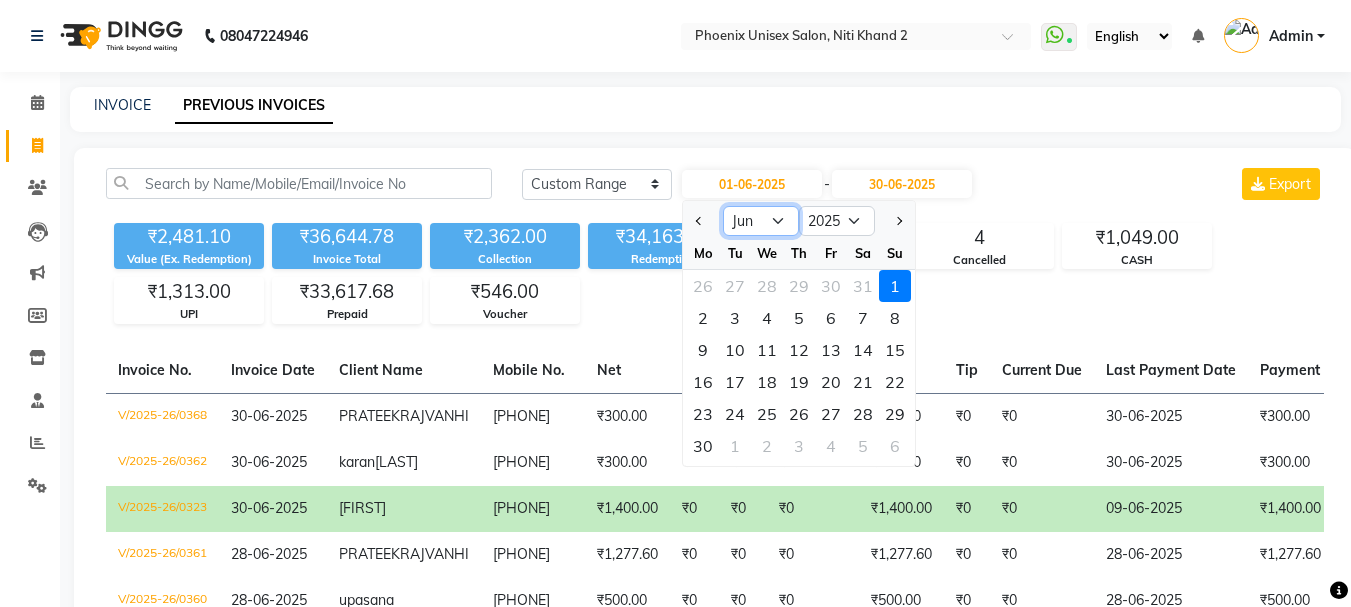 click on "Jan Feb Mar Apr May Jun Jul Aug Sep Oct Nov Dec" 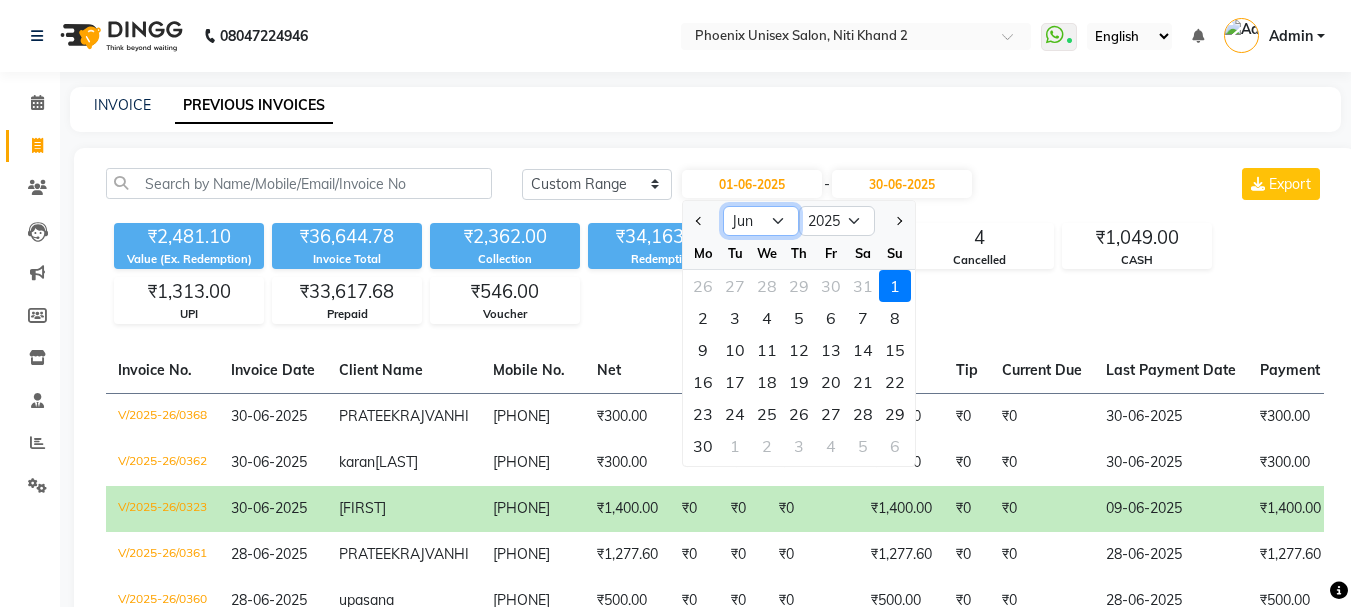 select on "5" 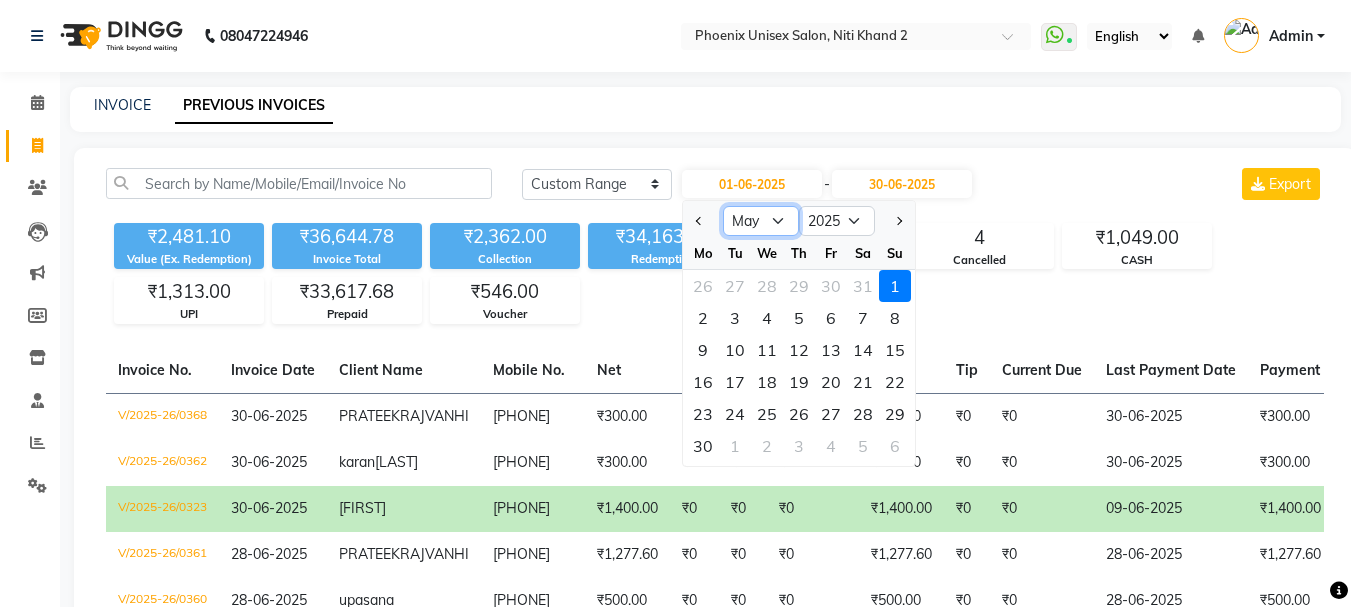 click on "Jan Feb Mar Apr May Jun Jul Aug Sep Oct Nov Dec" 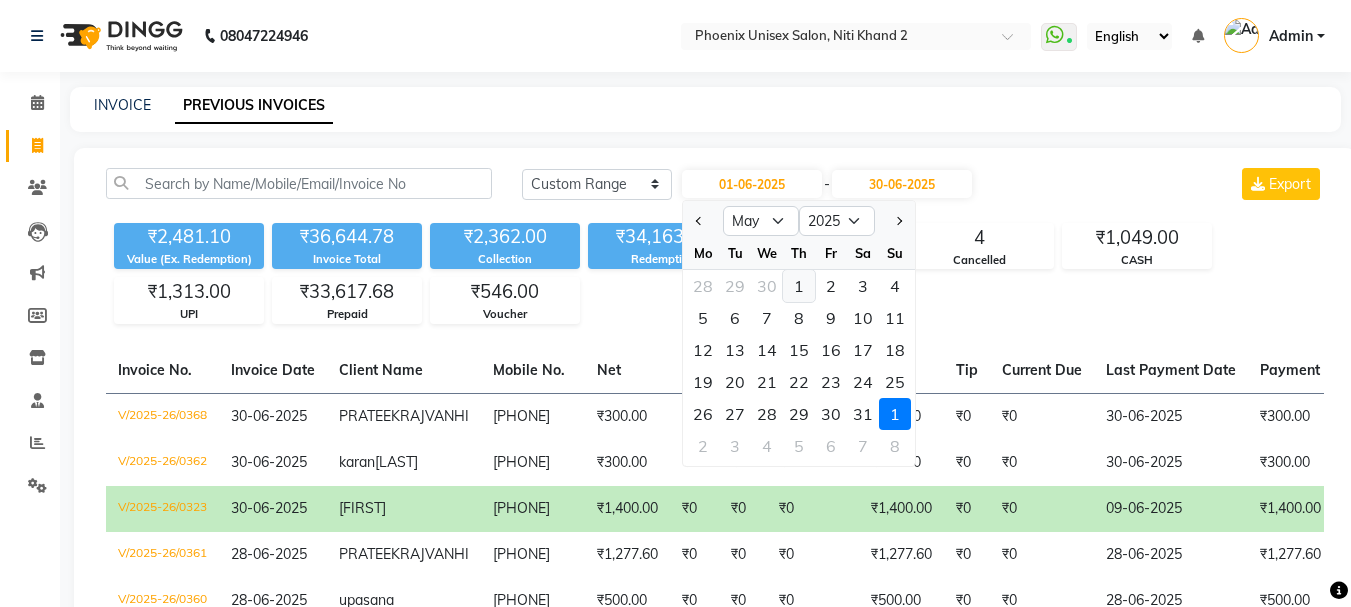 click on "1" 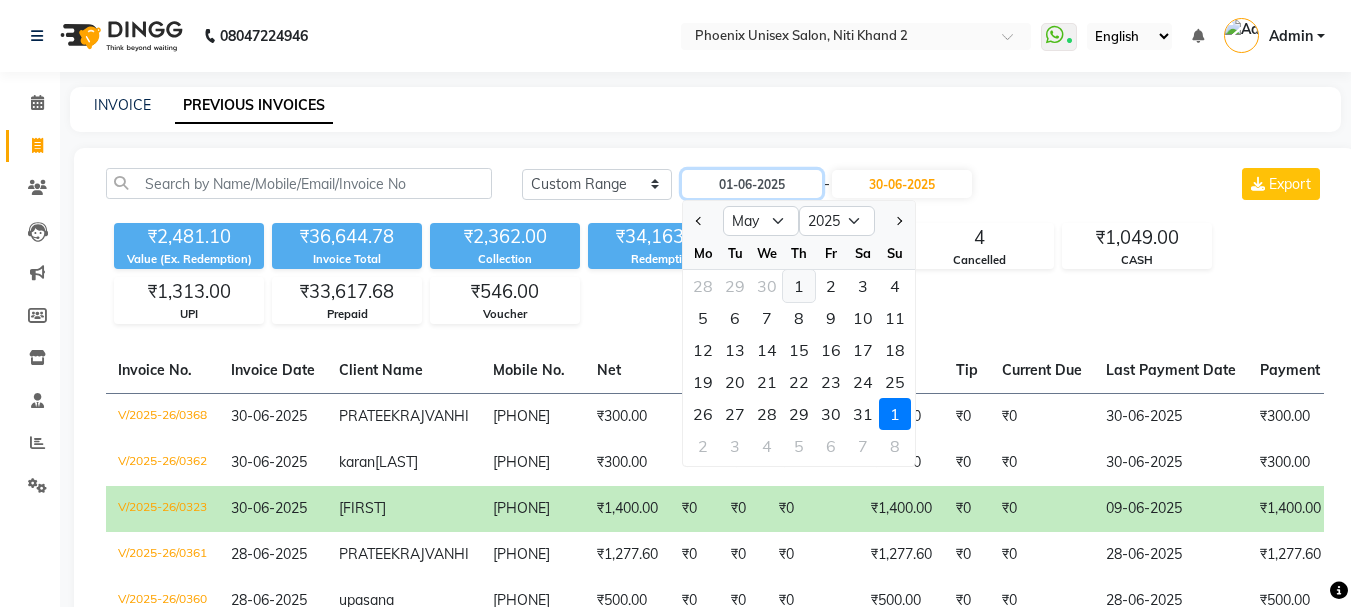 type on "01-05-2025" 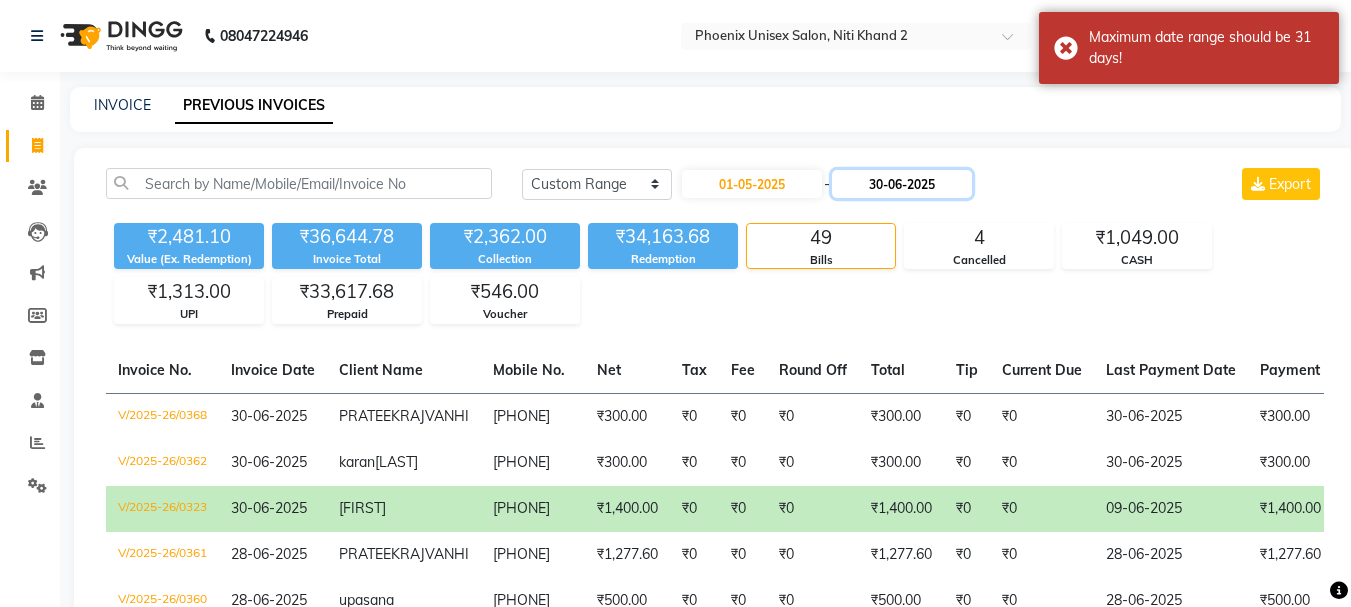 click on "30-06-2025" 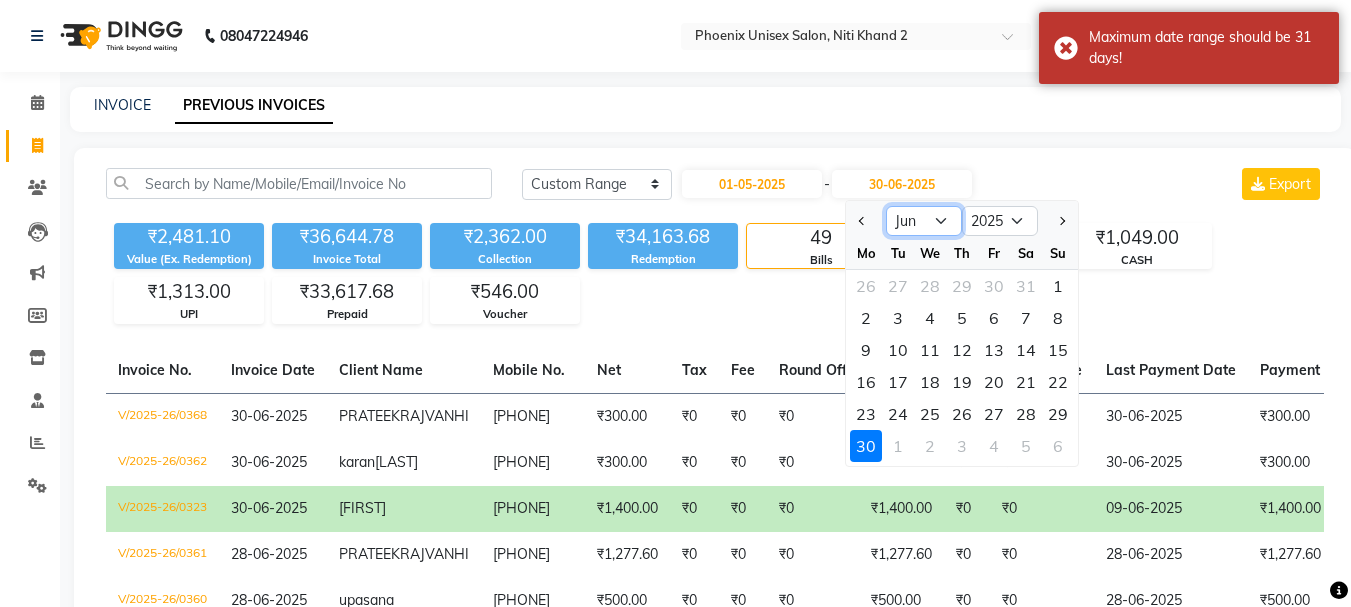 click on "May Jun Jul Aug Sep Oct Nov Dec" 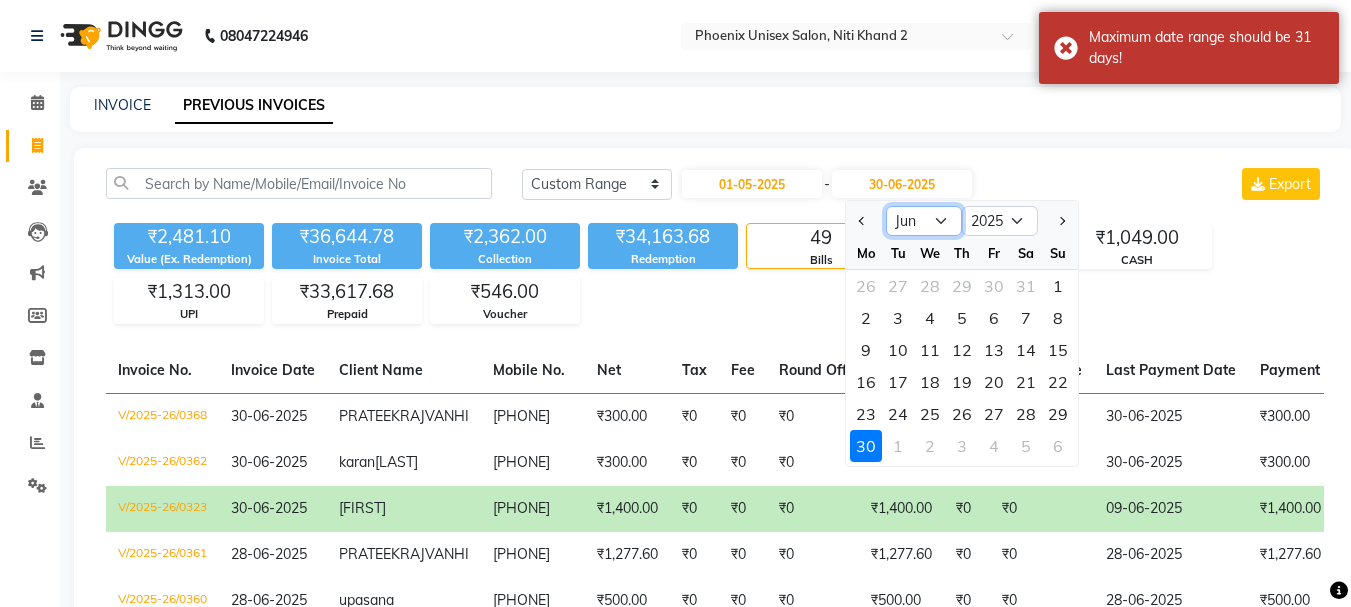 select on "5" 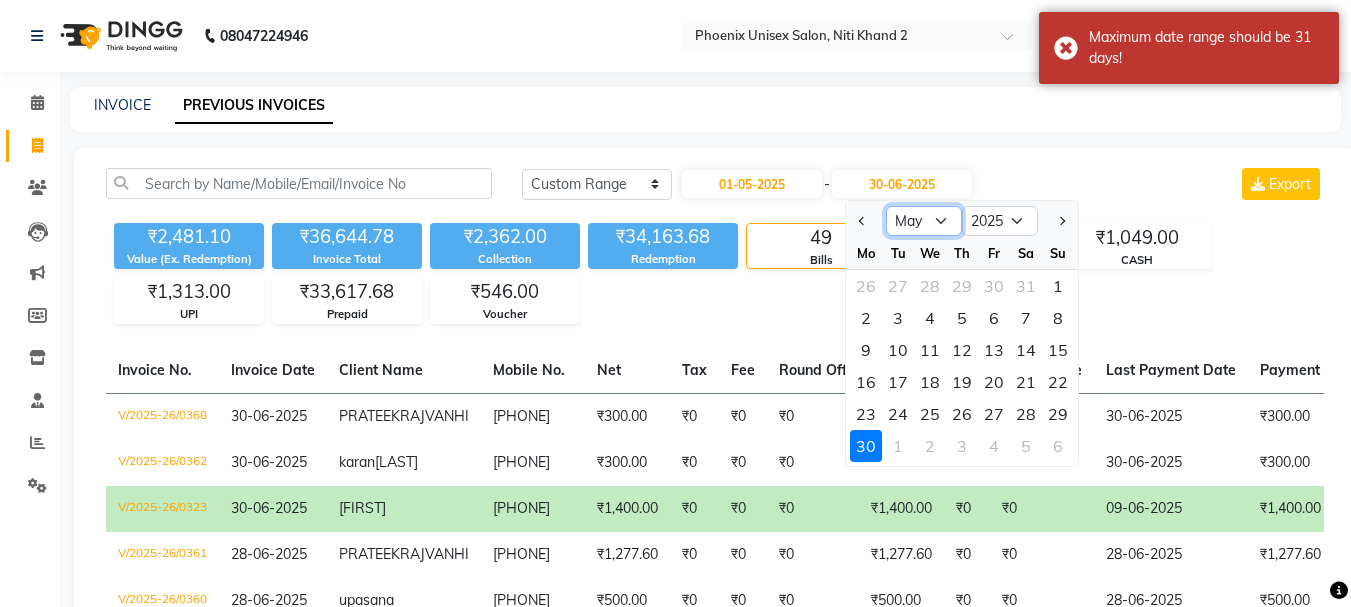 click on "May Jun Jul Aug Sep Oct Nov Dec" 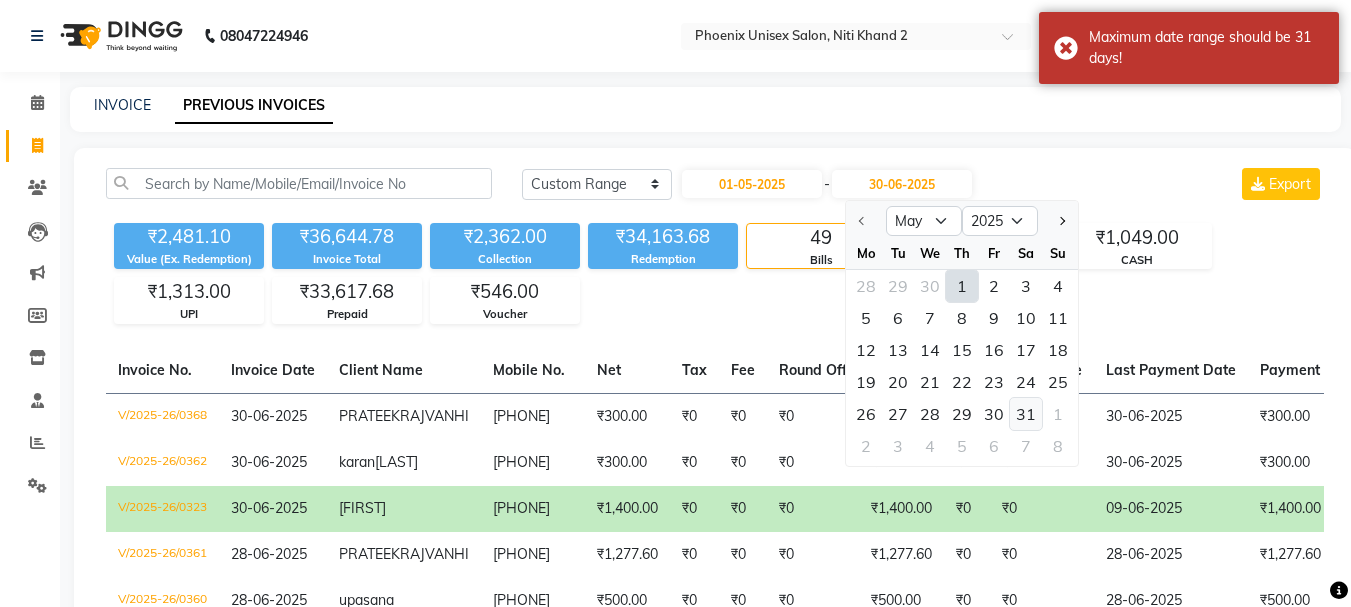 click on "31" 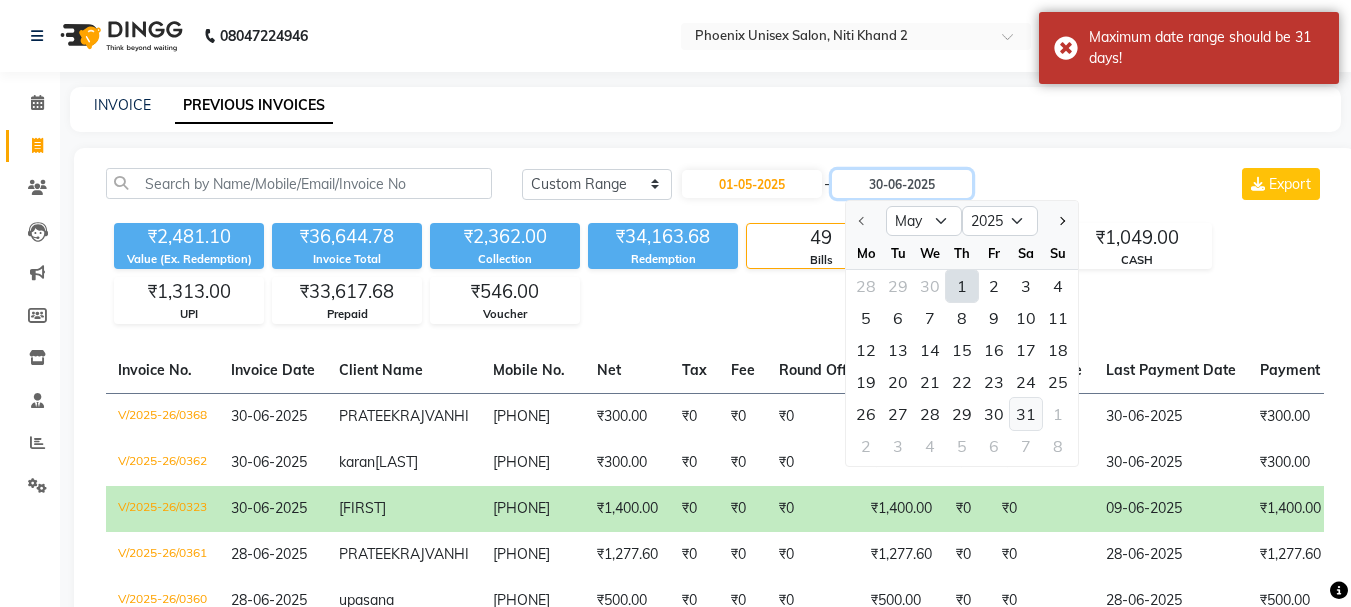 type on "31-05-2025" 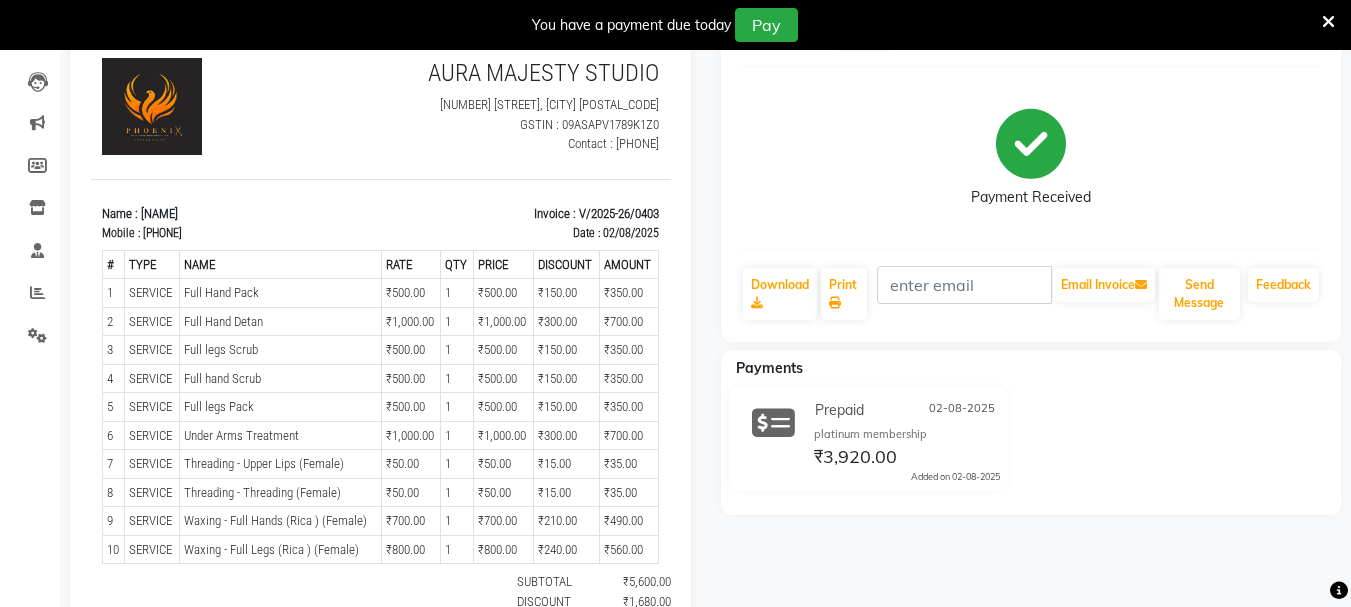 scroll, scrollTop: 200, scrollLeft: 0, axis: vertical 